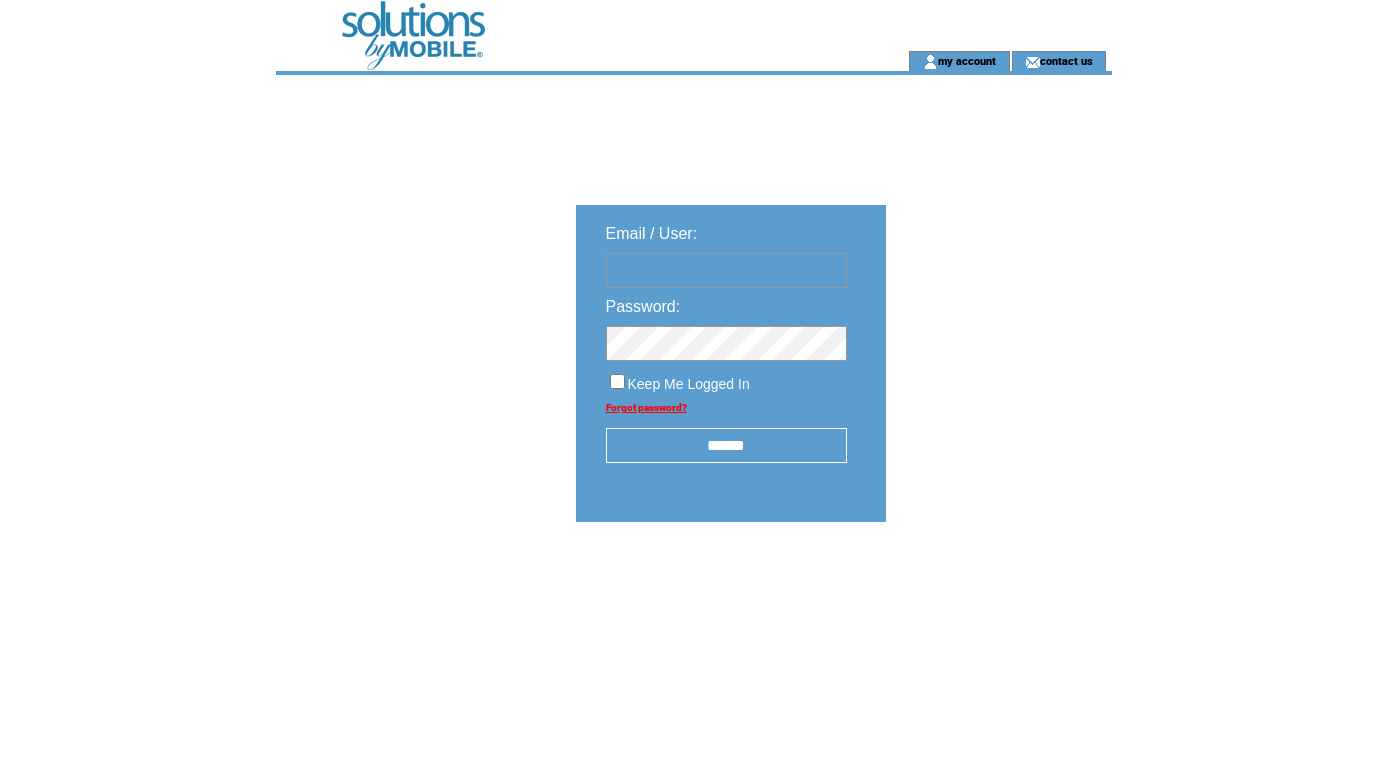 scroll, scrollTop: 0, scrollLeft: 0, axis: both 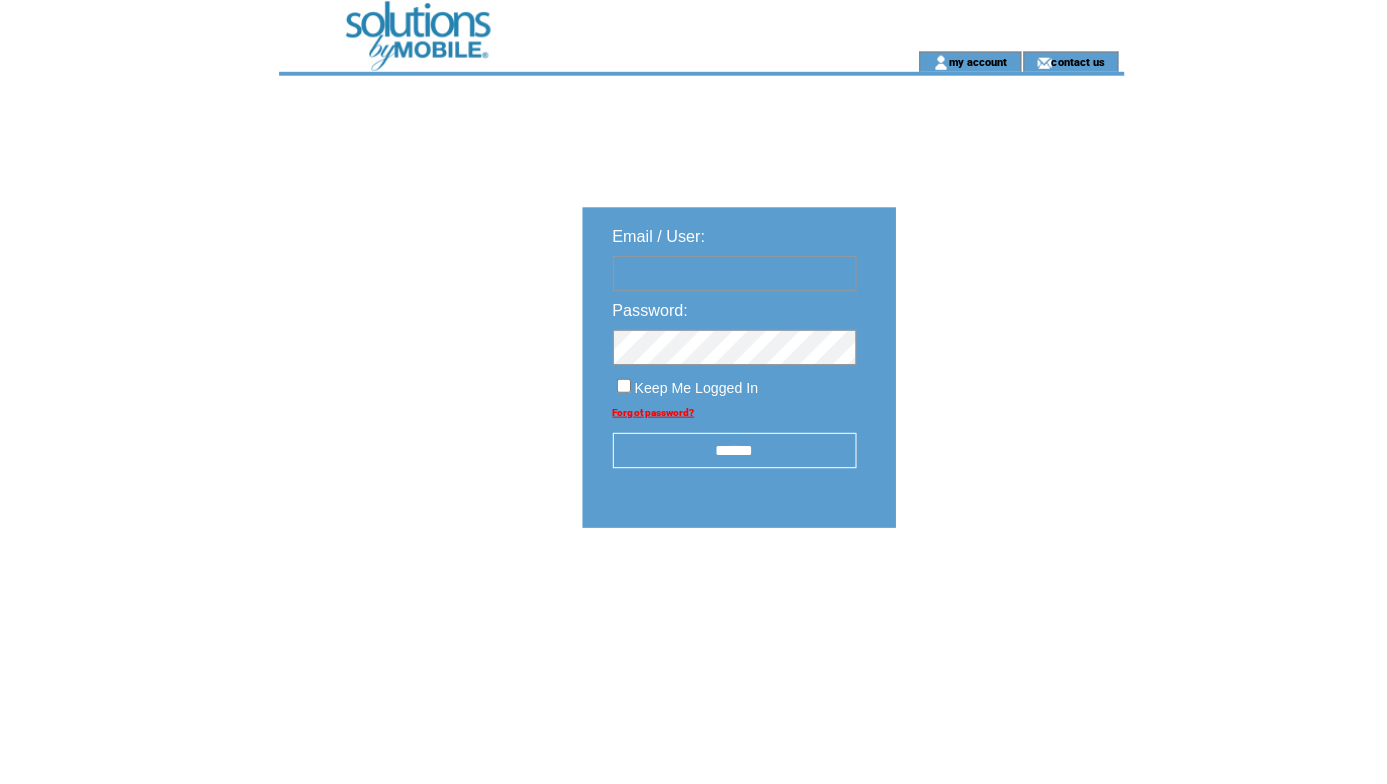 type on "**********" 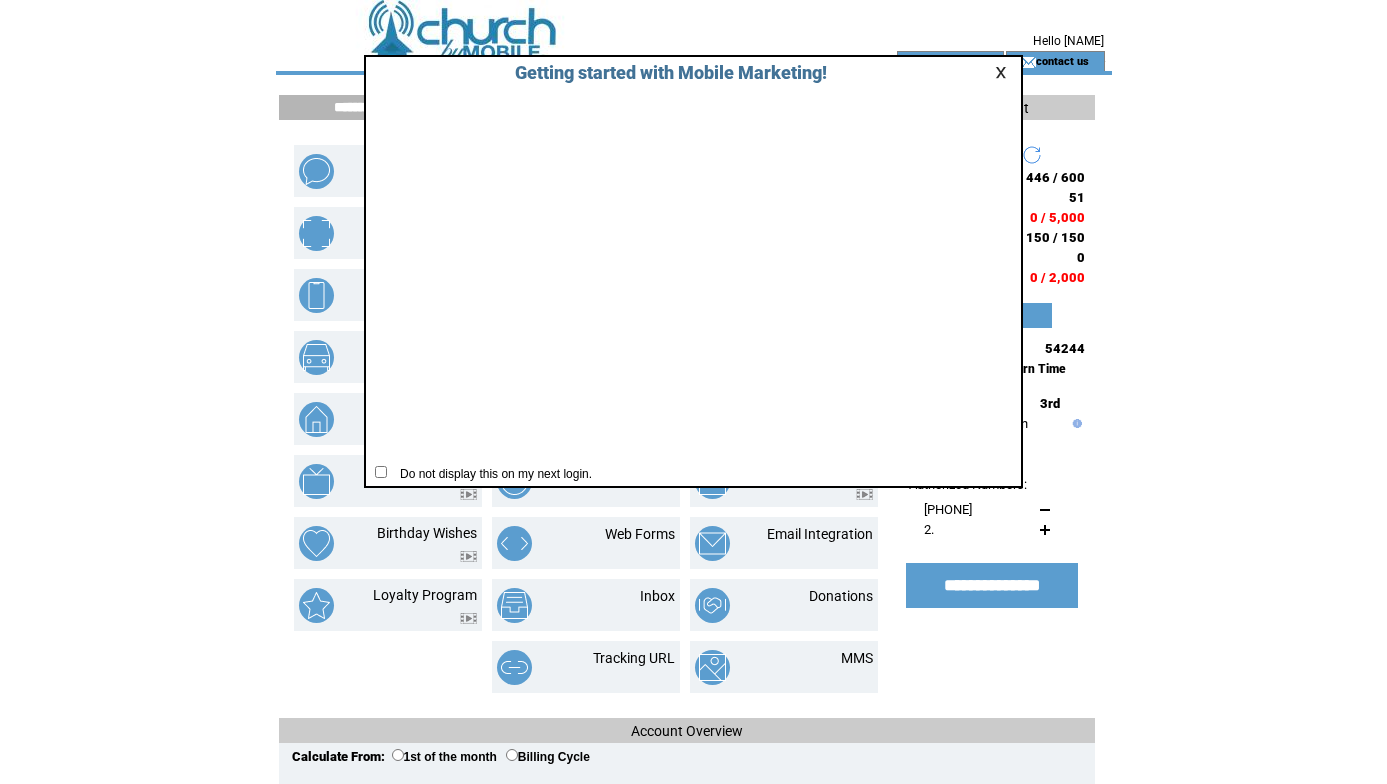 scroll, scrollTop: 0, scrollLeft: 0, axis: both 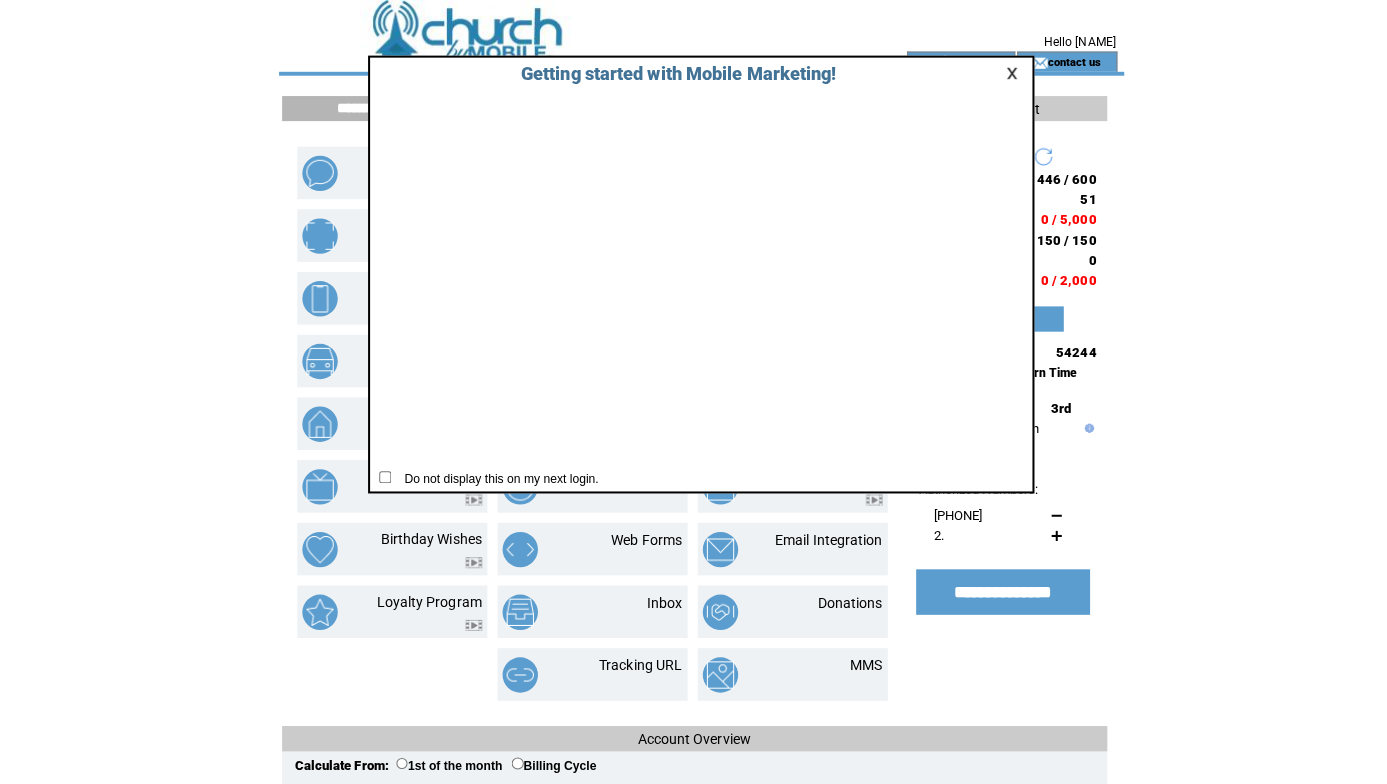 click at bounding box center (1004, 72) 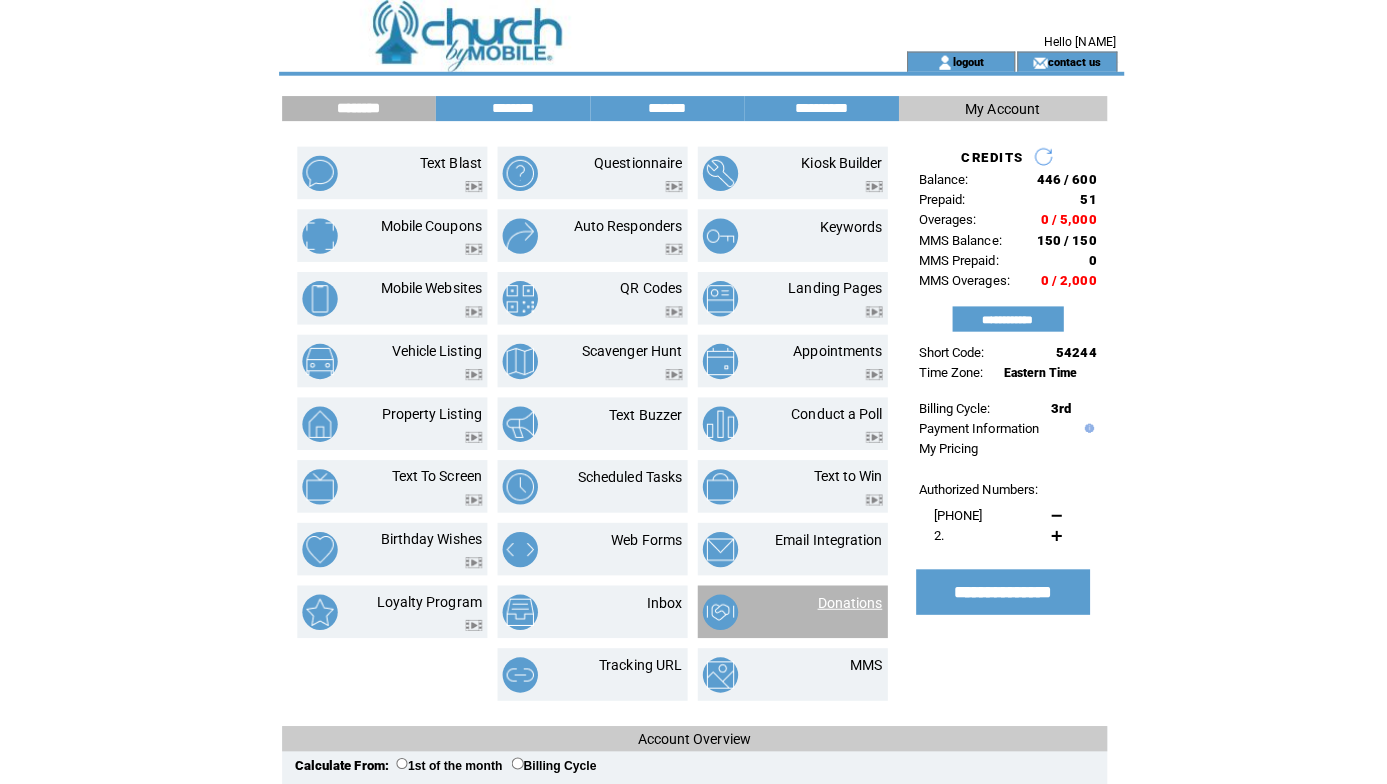 click on "Donations" at bounding box center (841, 596) 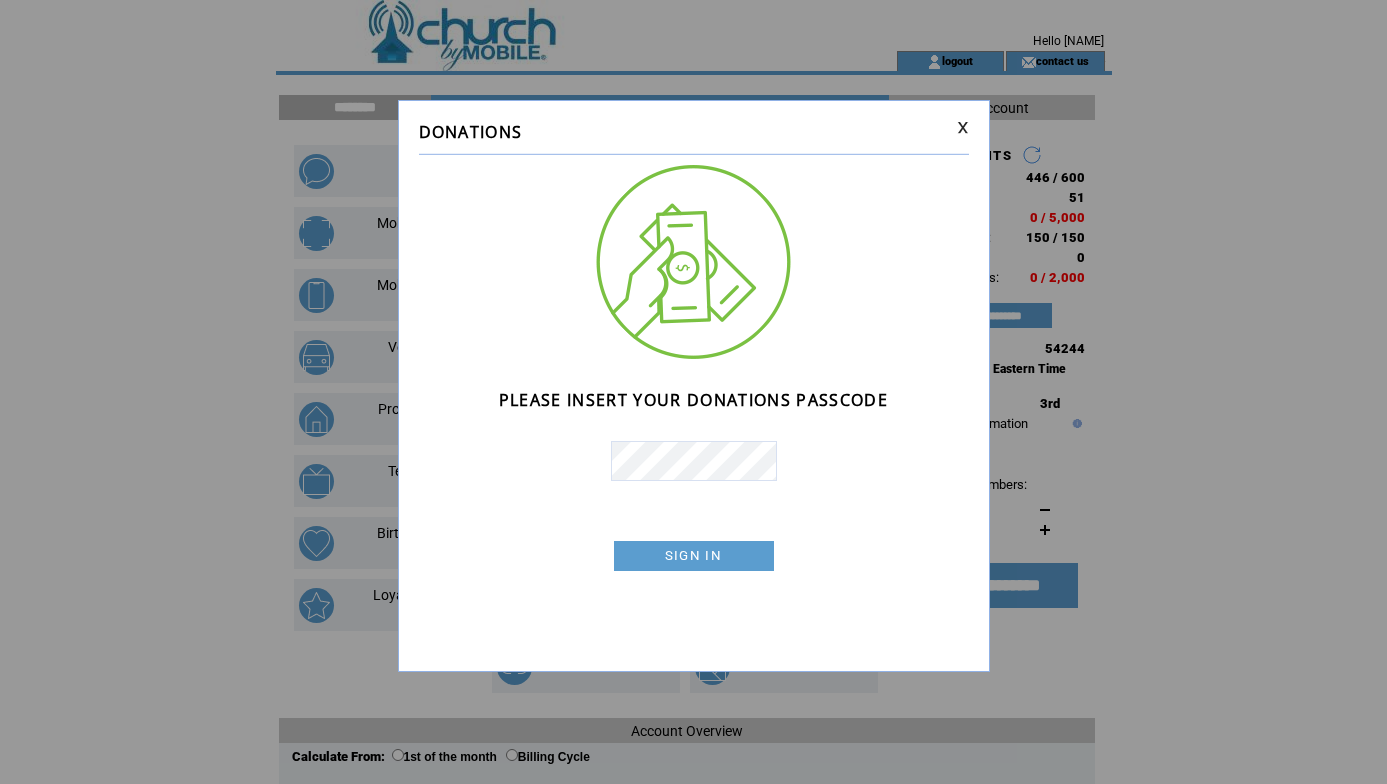 scroll, scrollTop: 0, scrollLeft: 0, axis: both 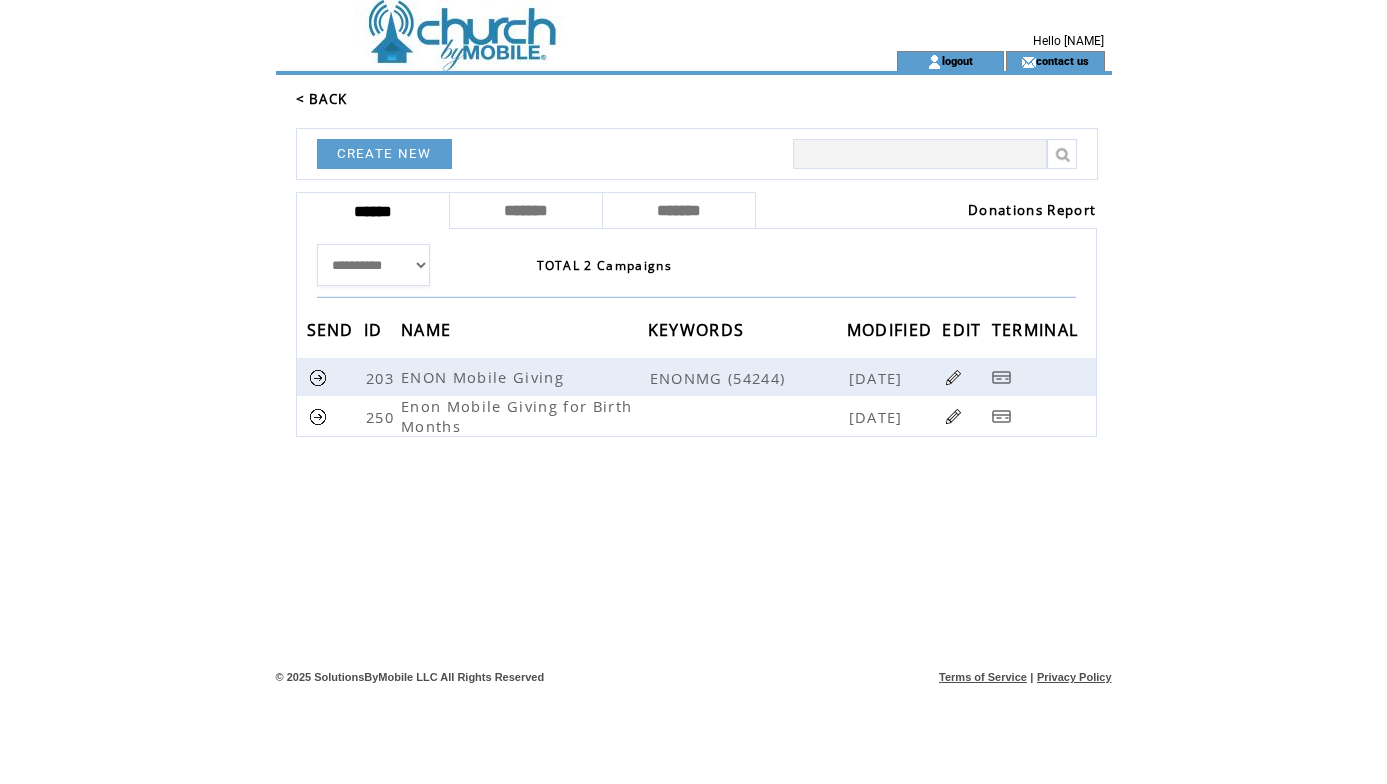 click on "Donations Report" at bounding box center (1032, 210) 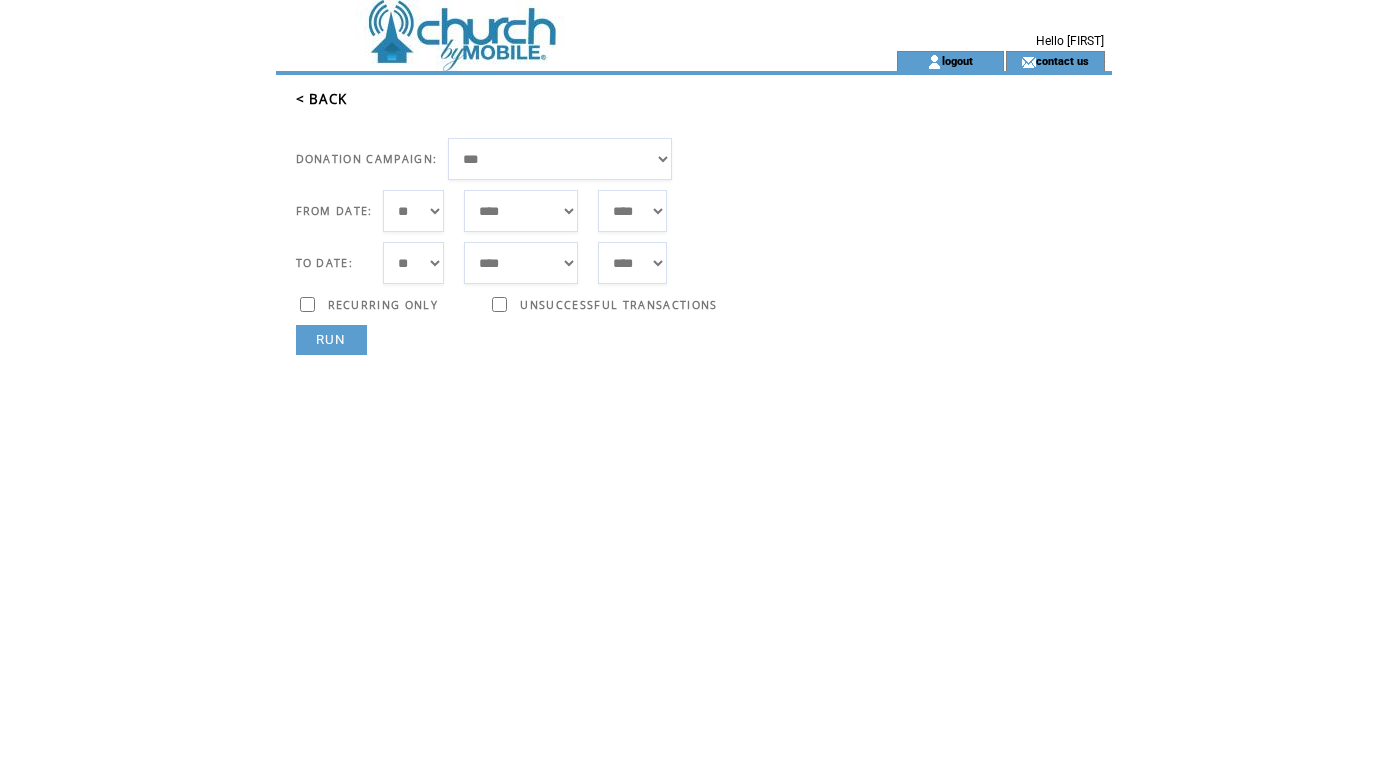 scroll, scrollTop: 0, scrollLeft: 0, axis: both 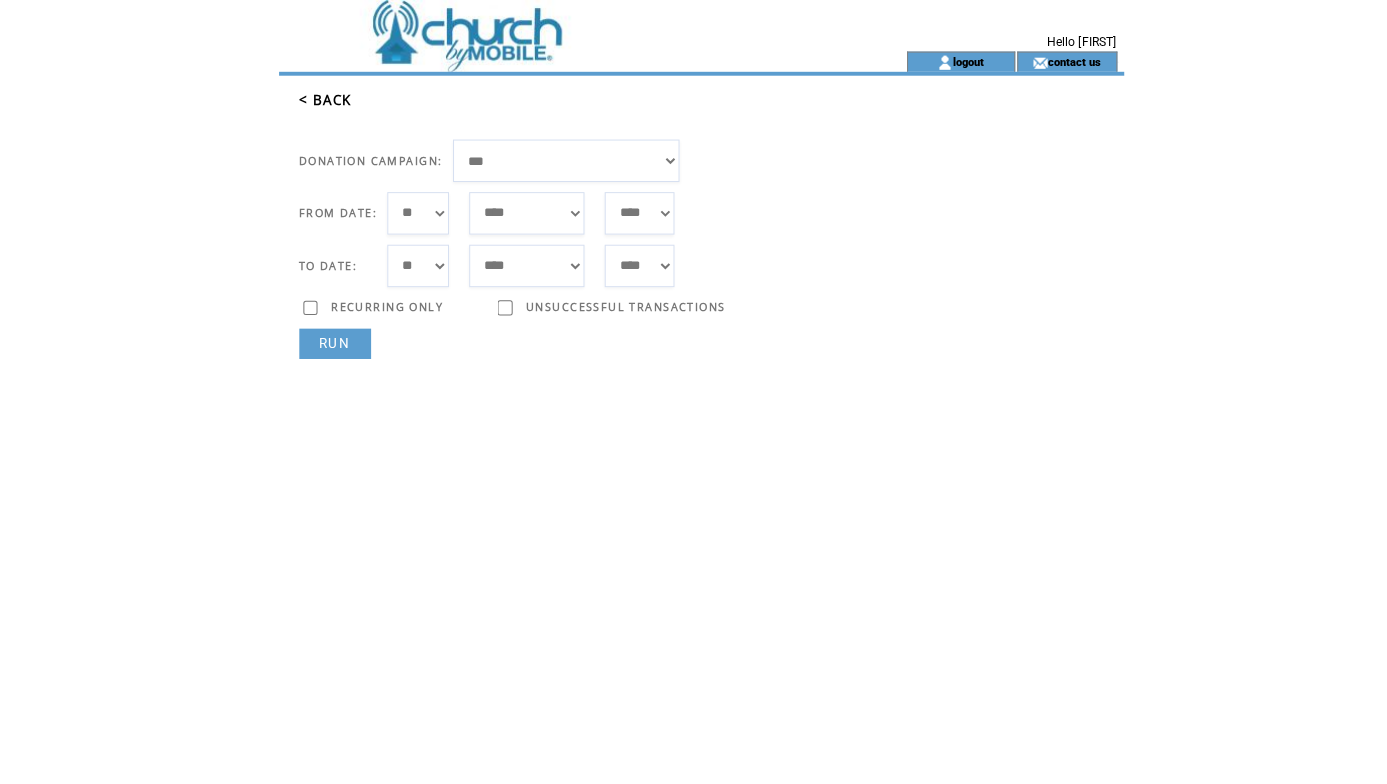 select on "***" 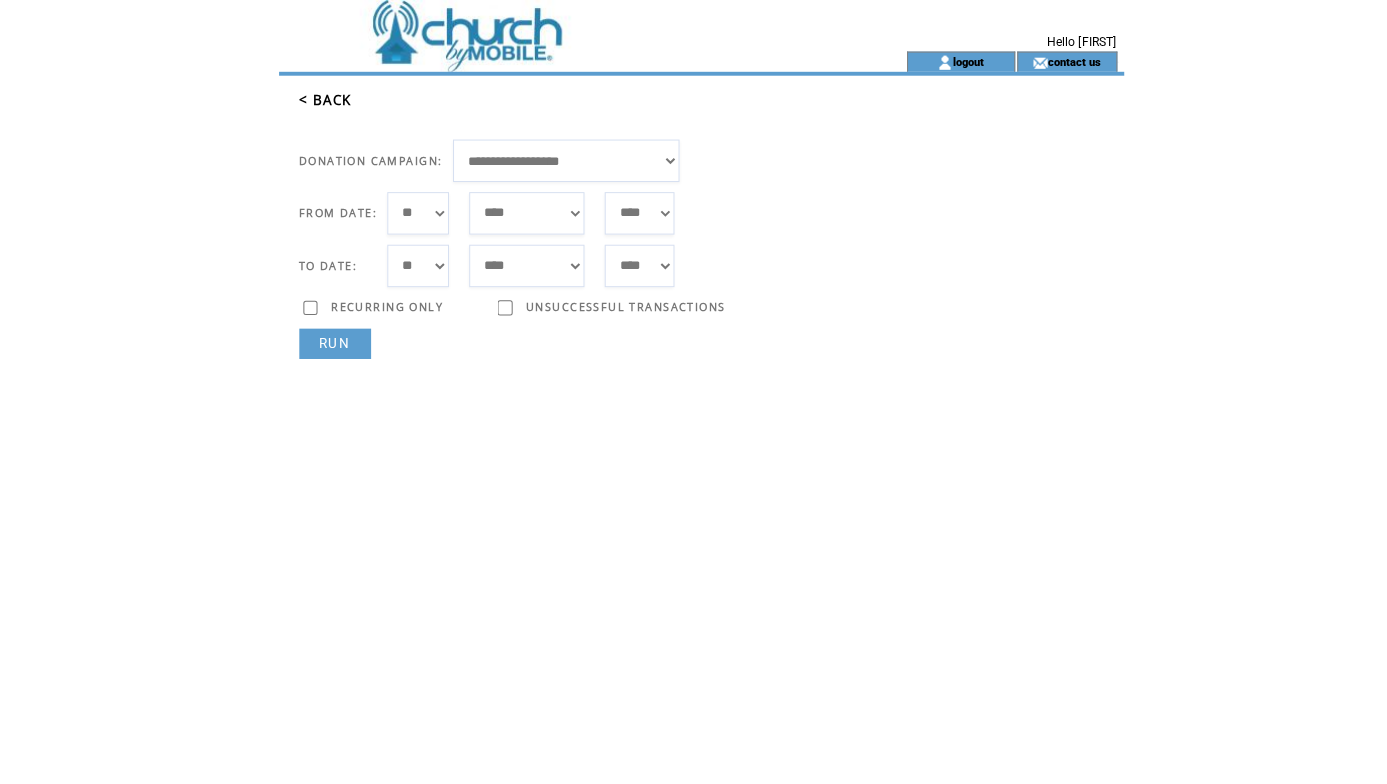 select on "*" 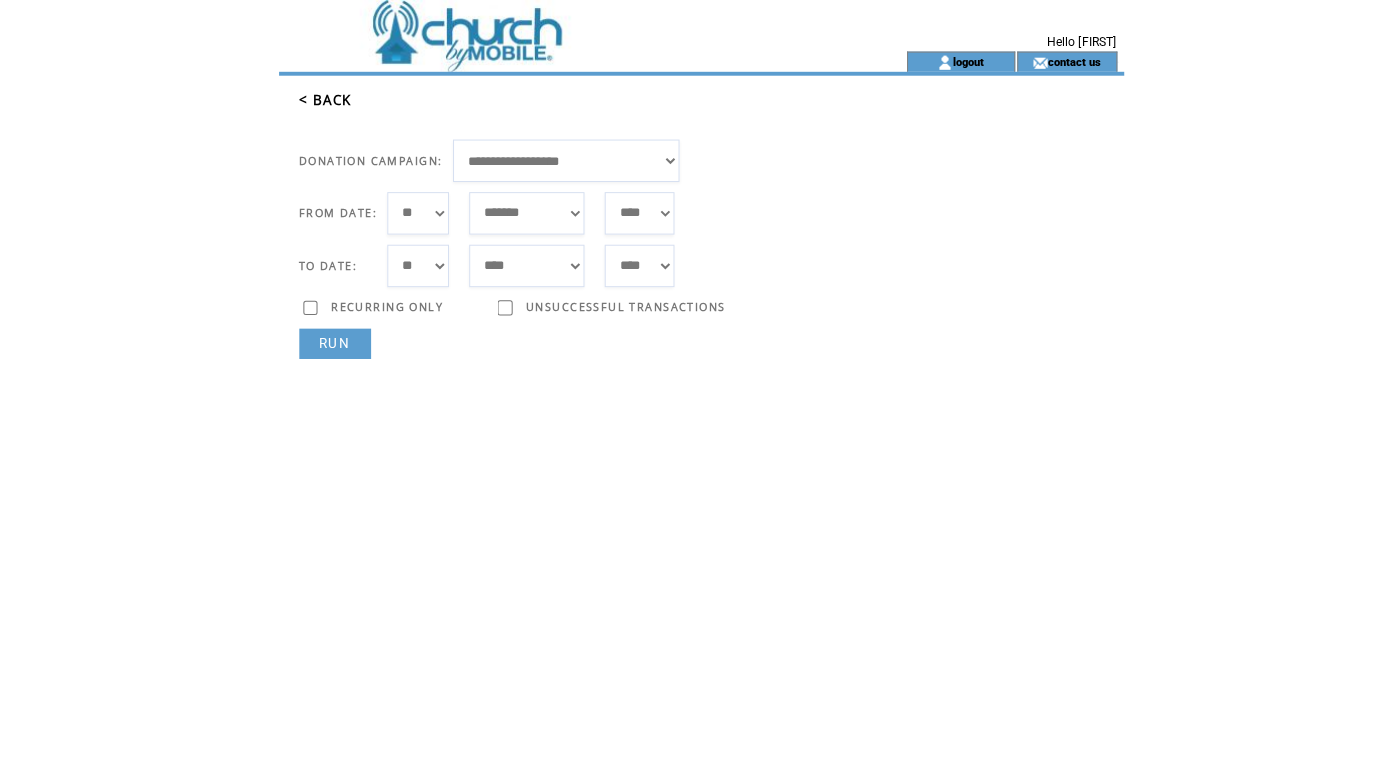 select on "*" 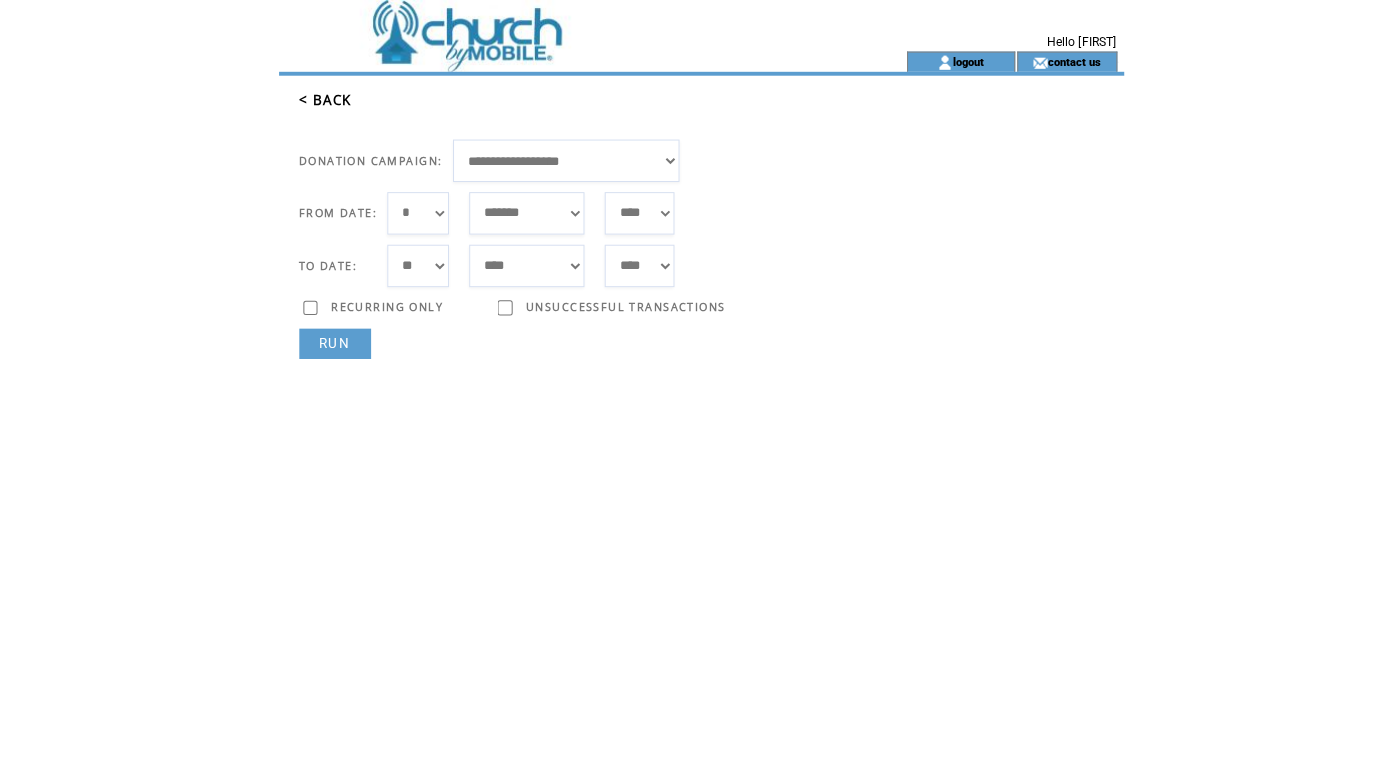 select on "**" 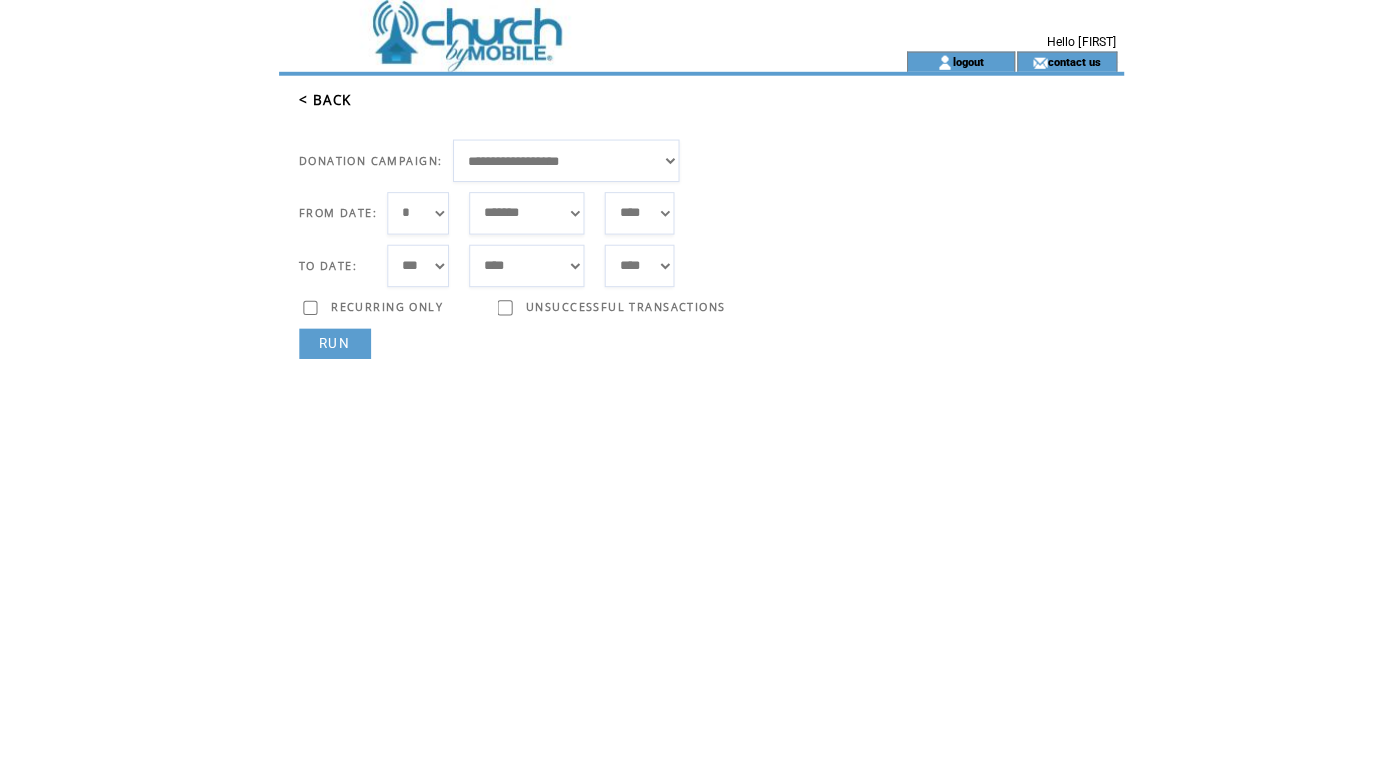 click on "RUN" at bounding box center (331, 340) 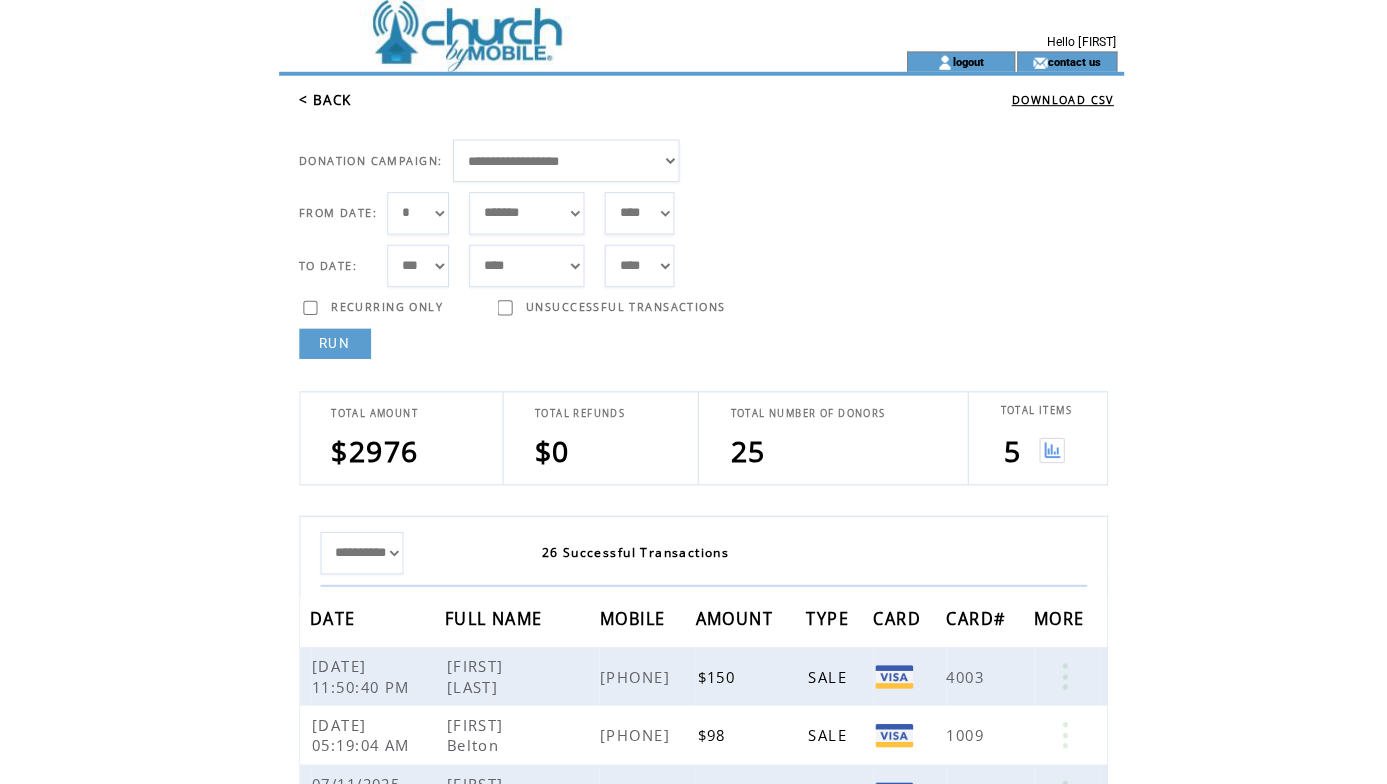 click at bounding box center [1040, 445] 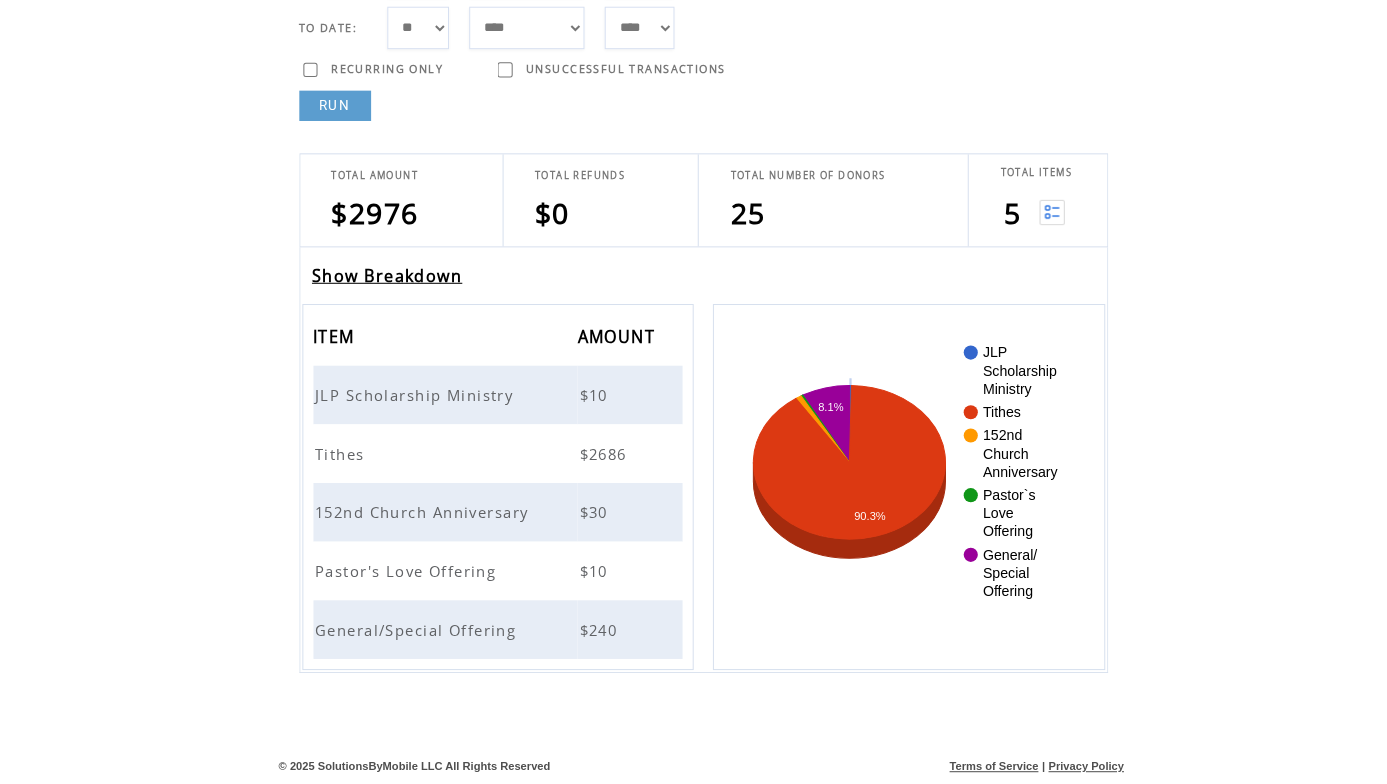 scroll, scrollTop: 222, scrollLeft: 0, axis: vertical 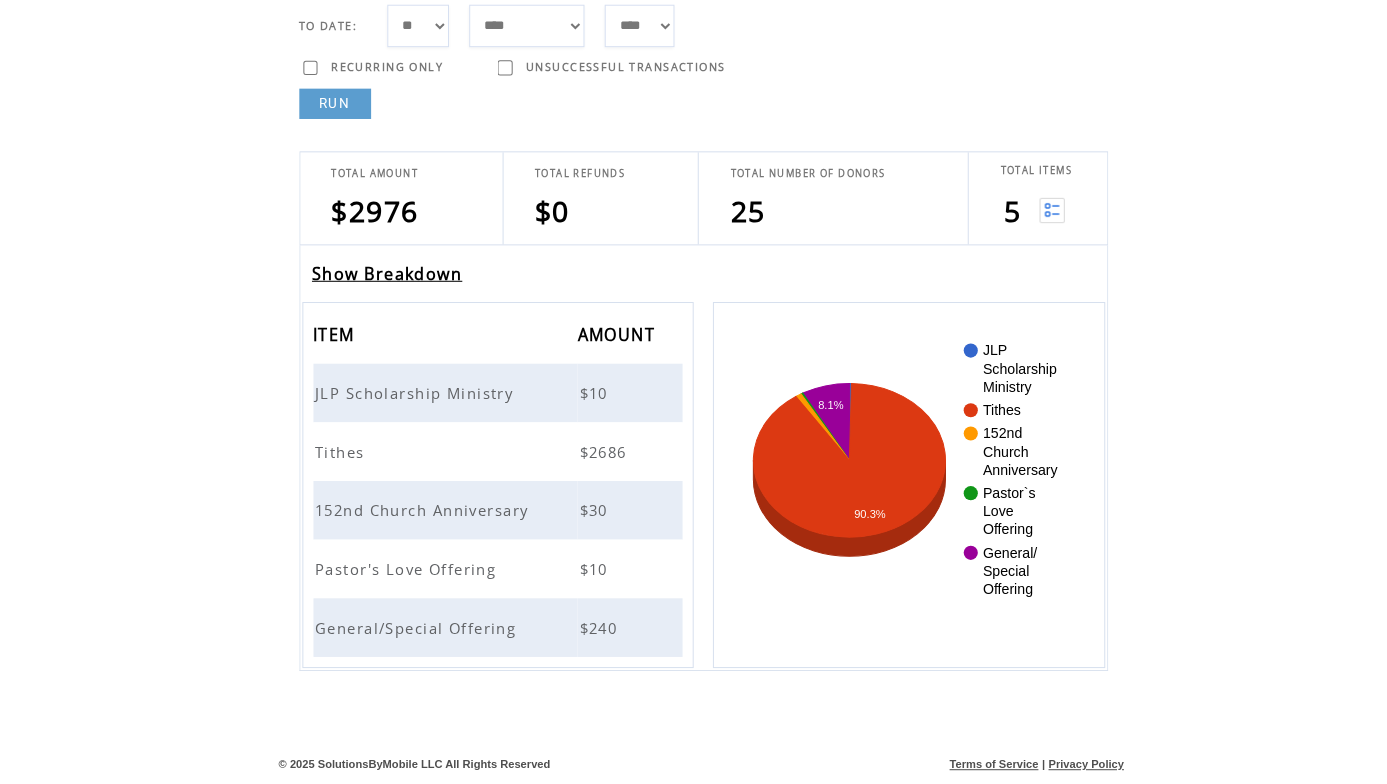 click on "Show Breakdown" at bounding box center [383, 286] 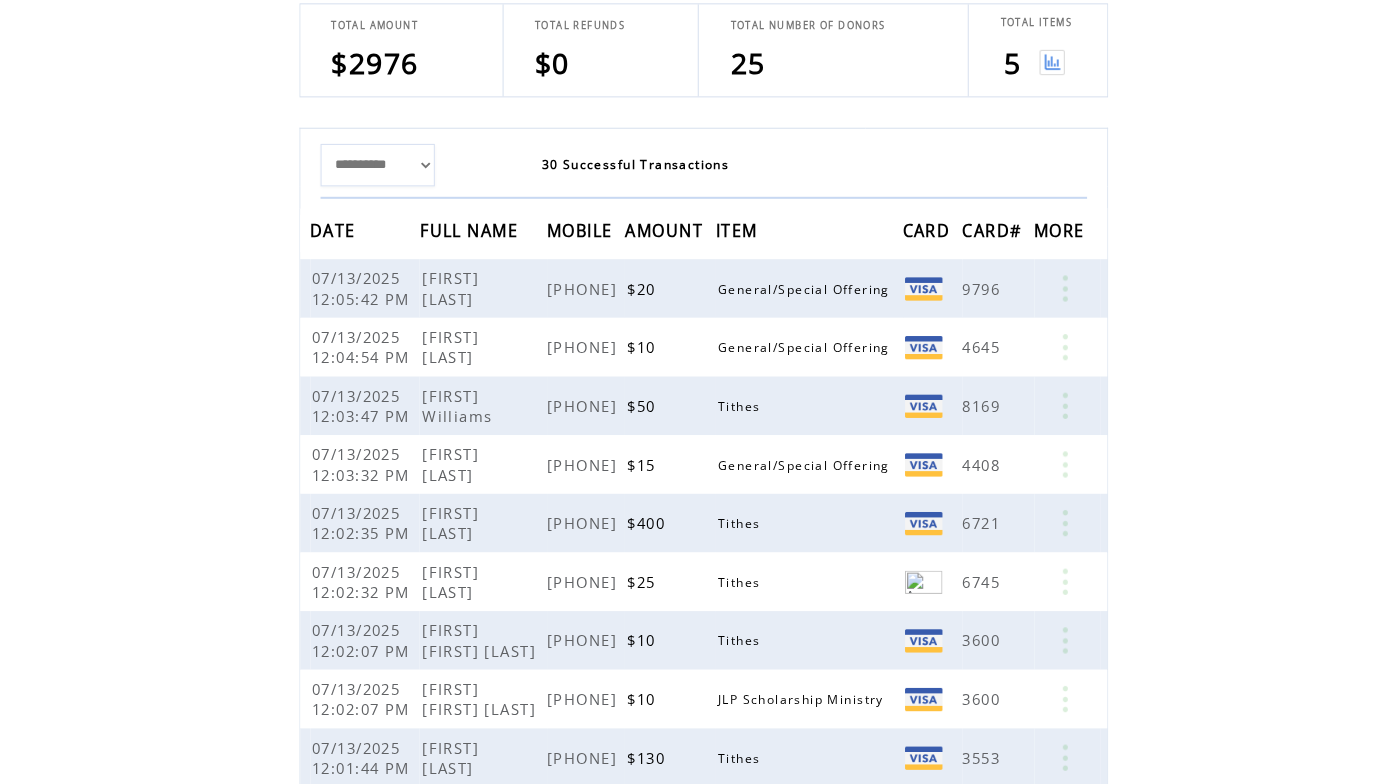 scroll, scrollTop: 366, scrollLeft: 0, axis: vertical 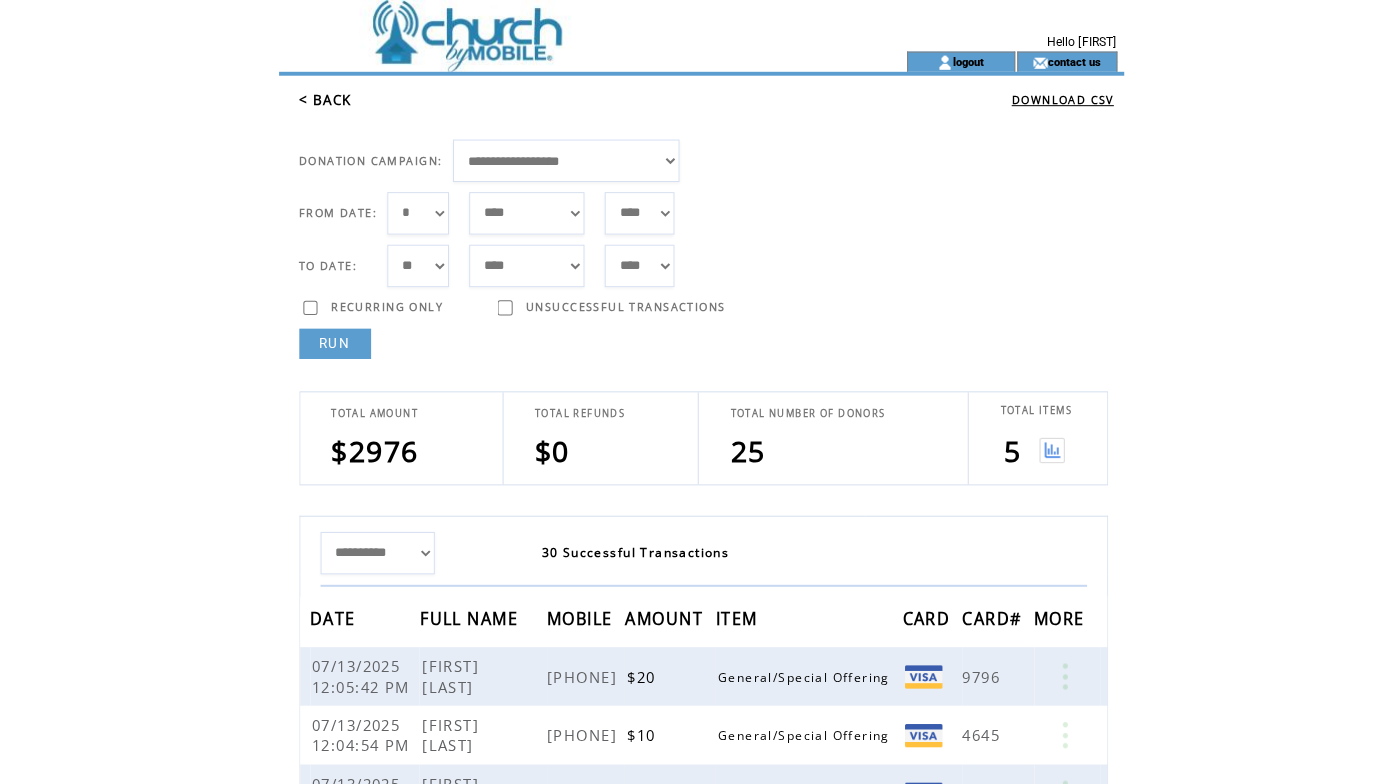 select on "*" 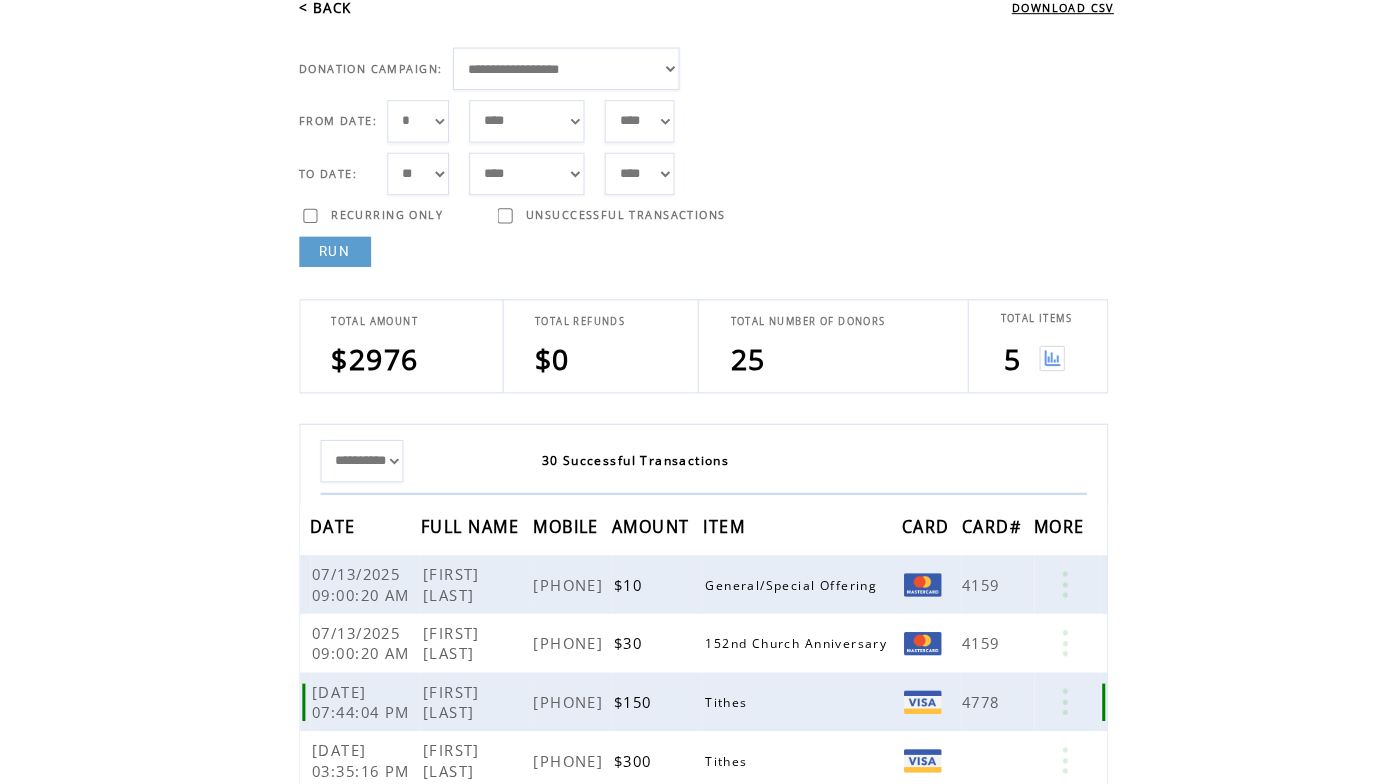 scroll, scrollTop: 73, scrollLeft: 0, axis: vertical 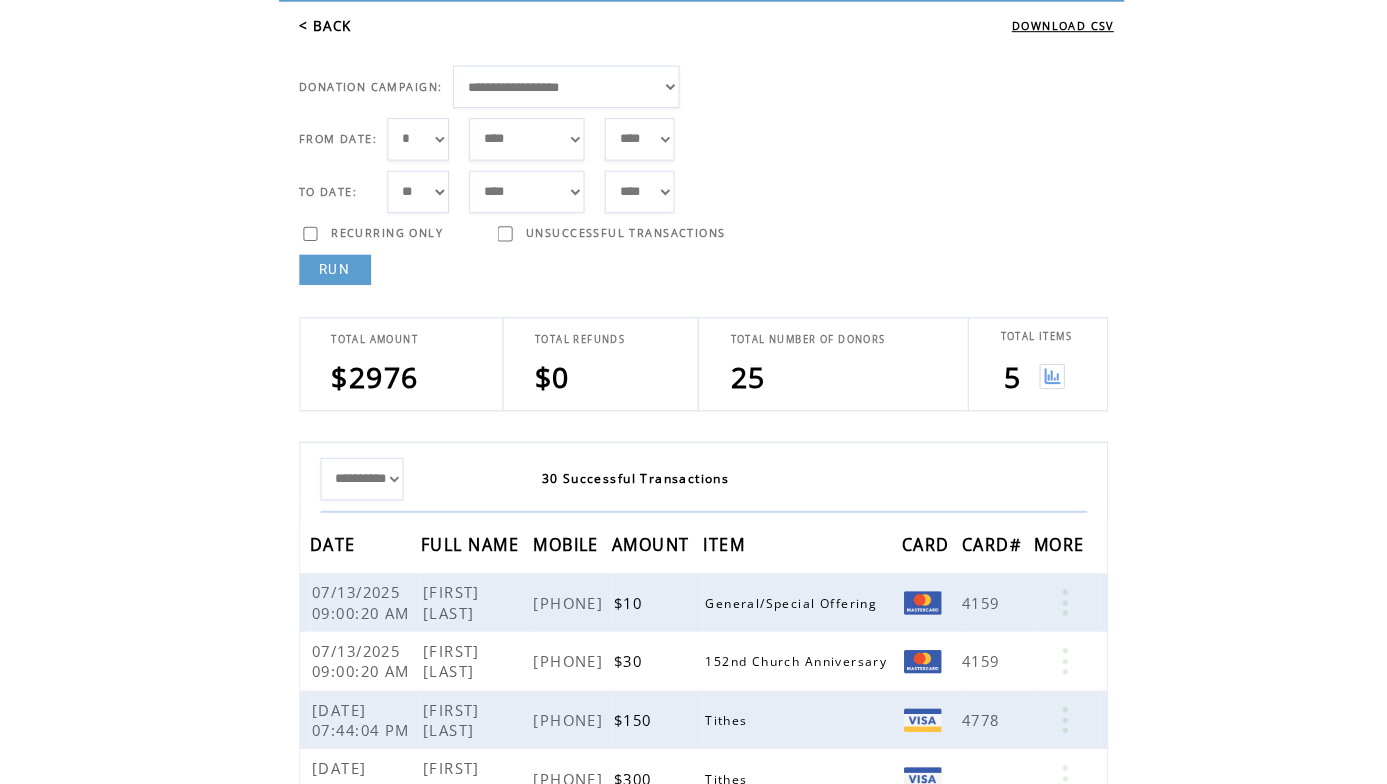 click at bounding box center (1040, 372) 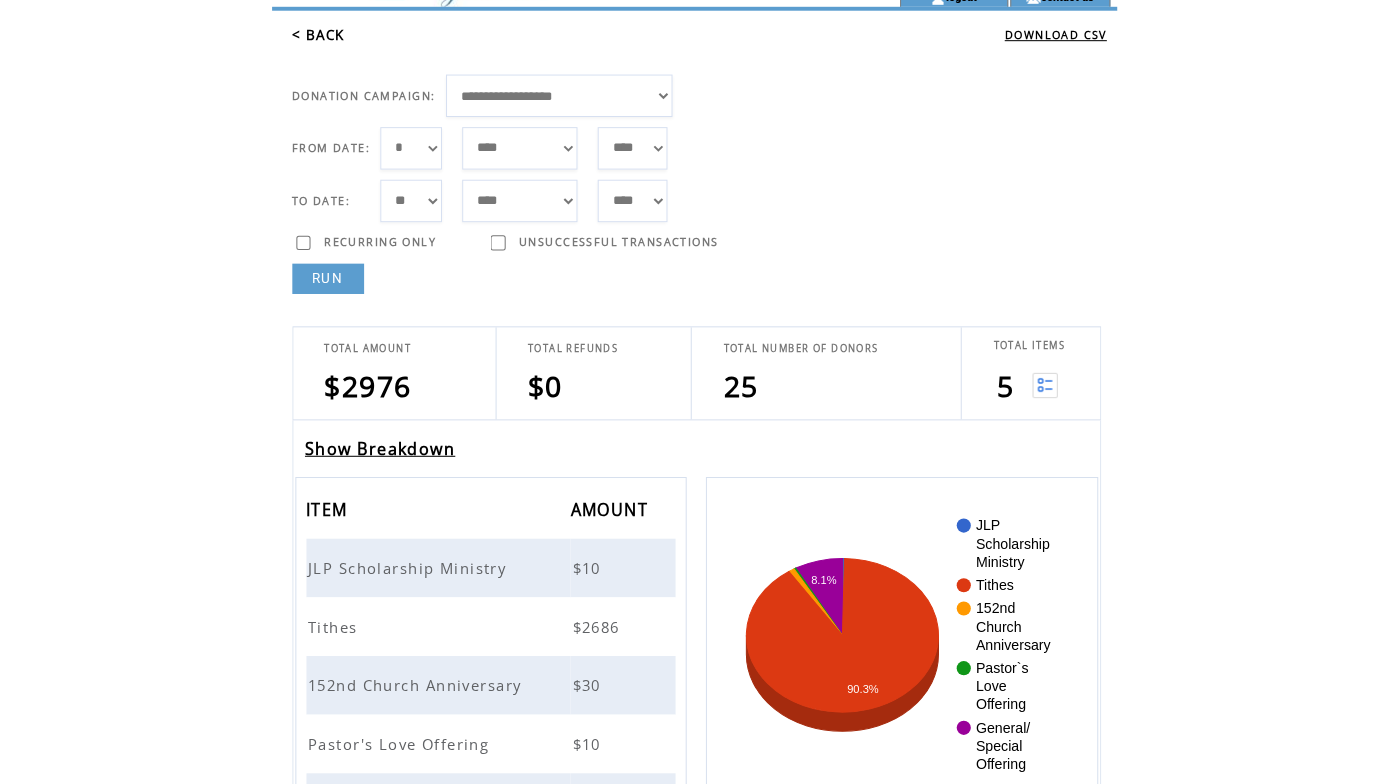scroll, scrollTop: 62, scrollLeft: 0, axis: vertical 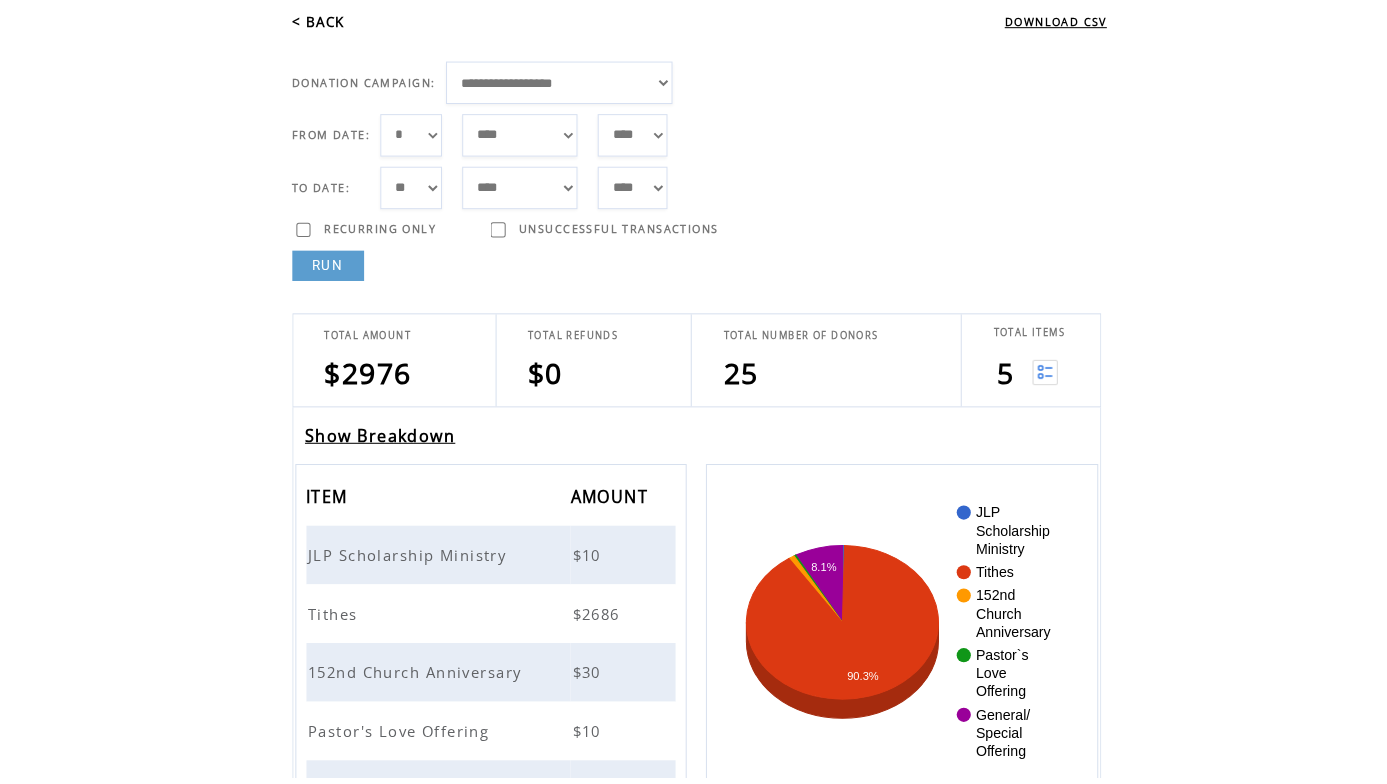 click on "Show Breakdown" at bounding box center [383, 446] 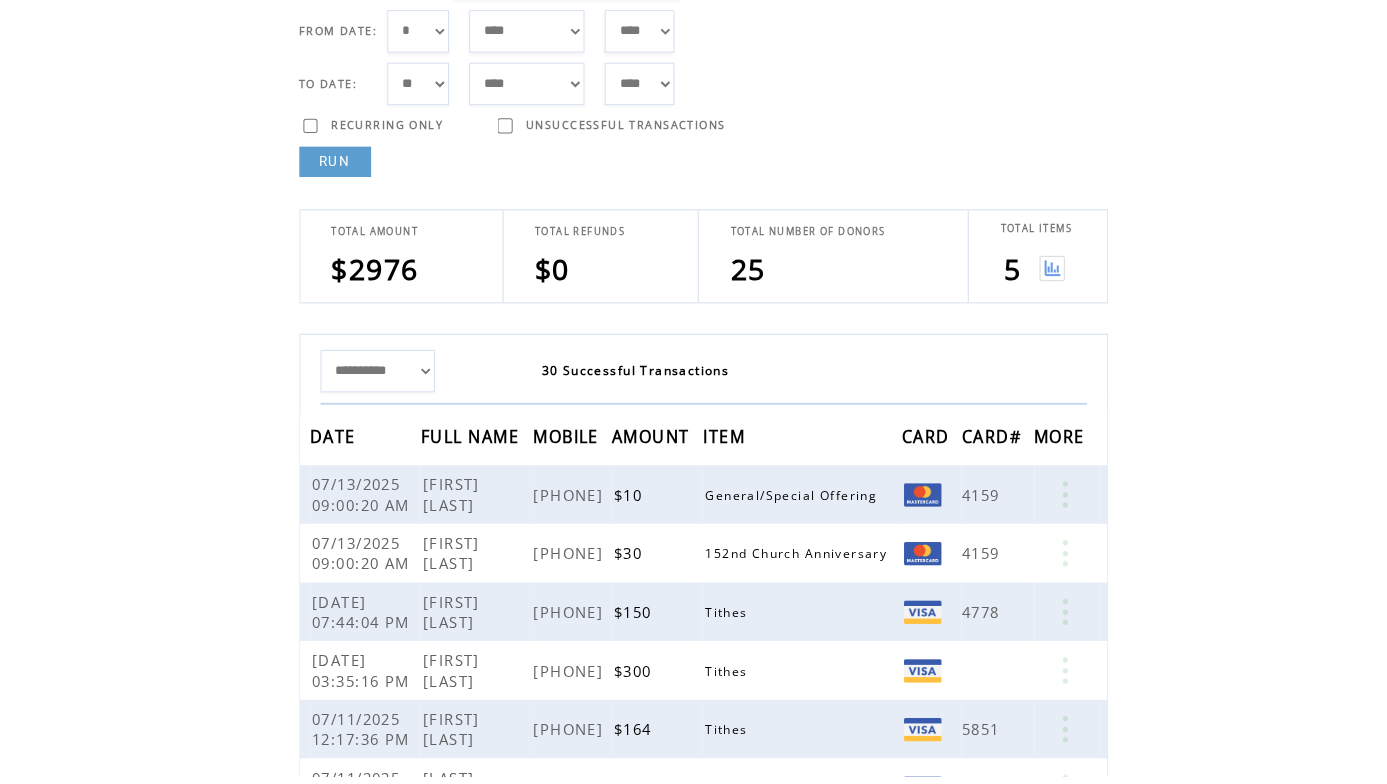scroll, scrollTop: 193, scrollLeft: 0, axis: vertical 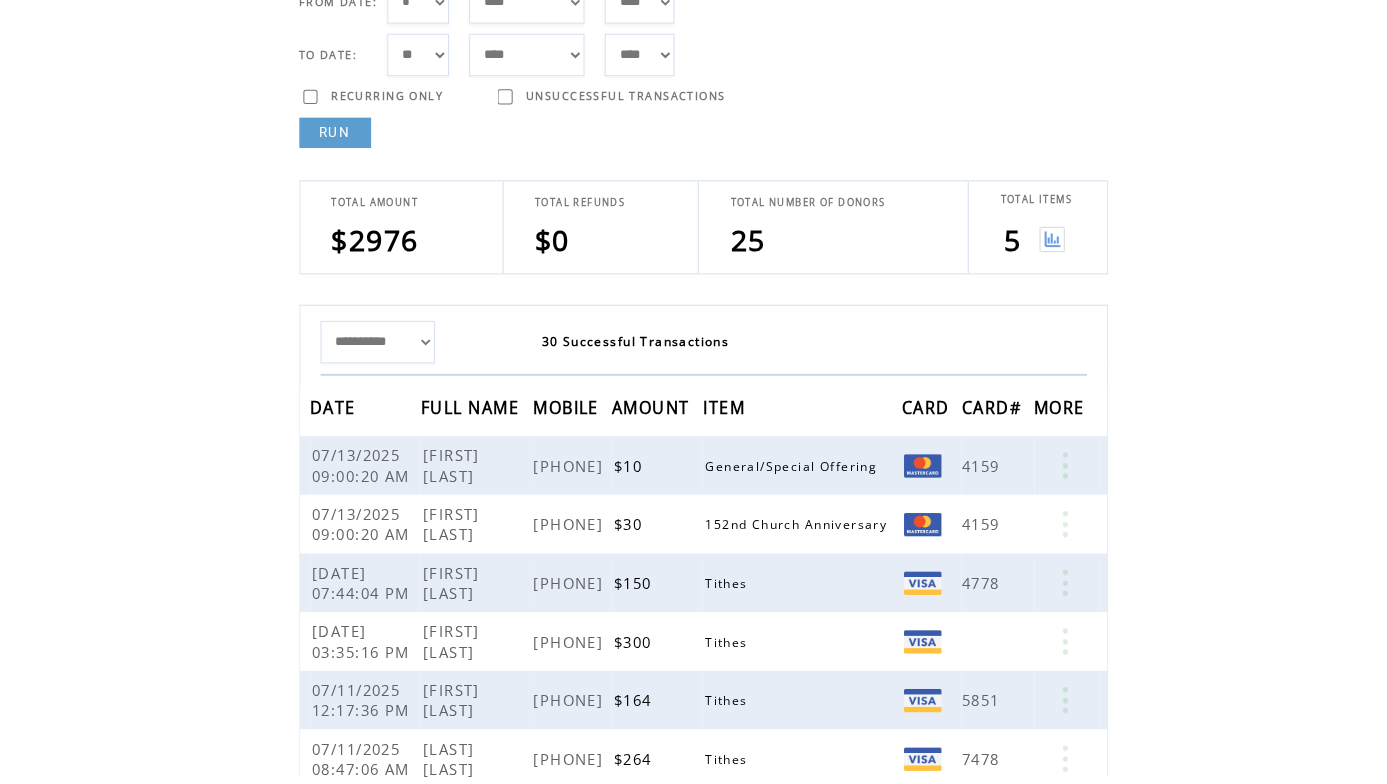 click at bounding box center [1040, 252] 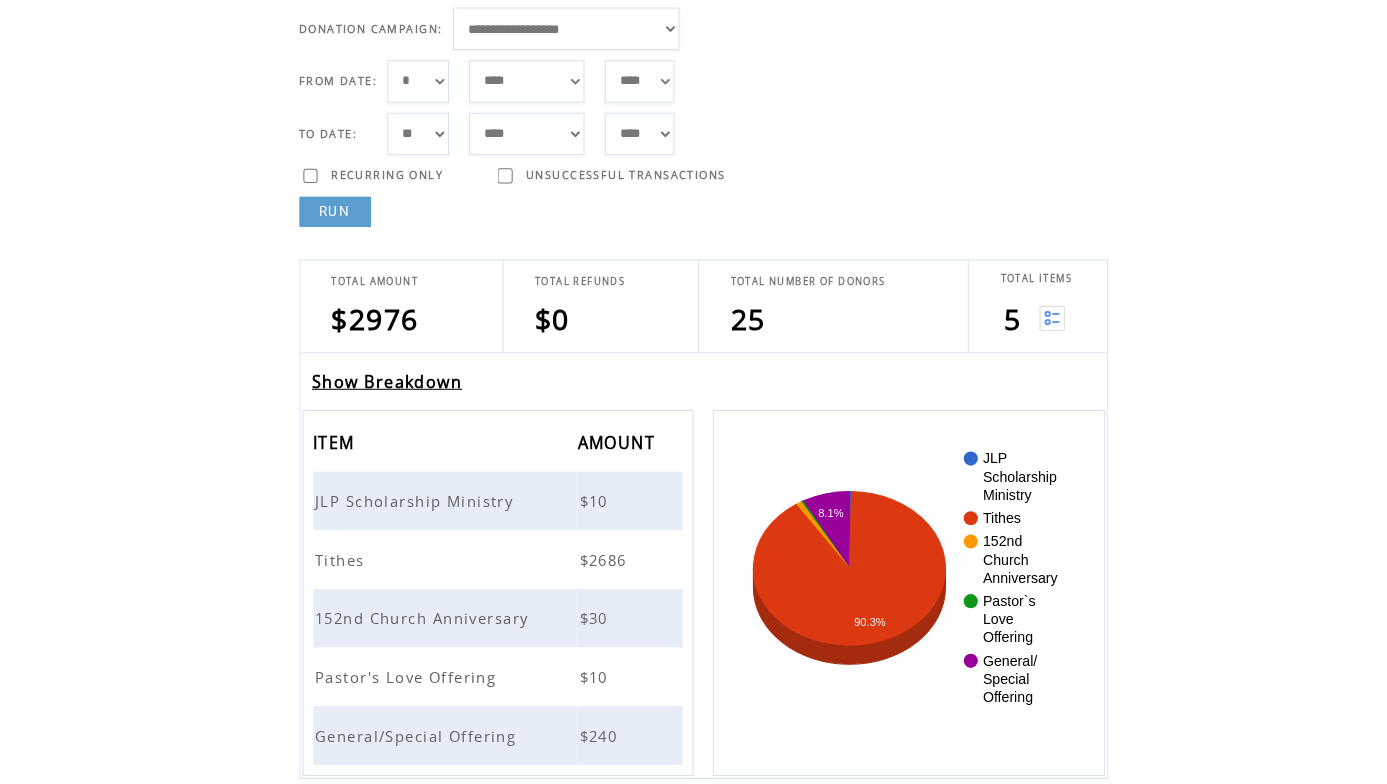 scroll, scrollTop: 128, scrollLeft: 0, axis: vertical 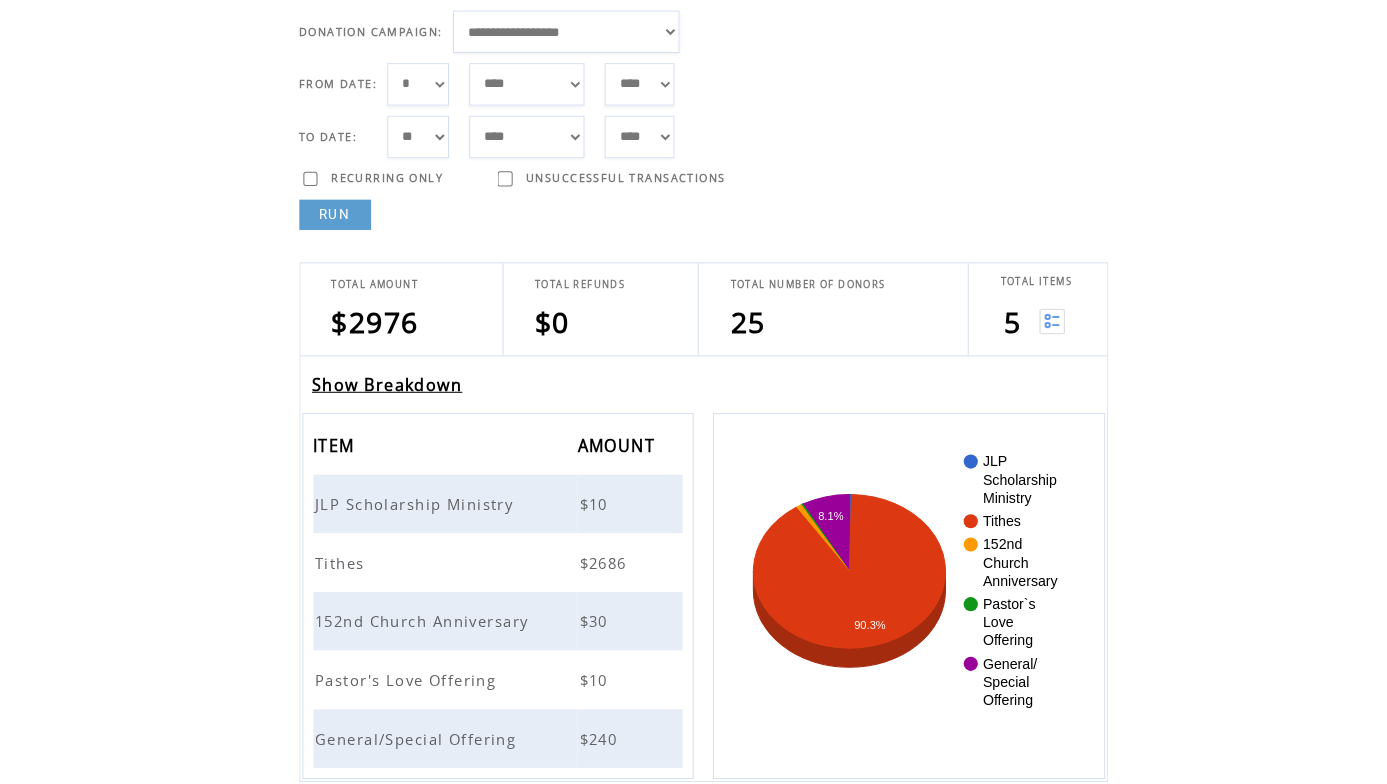 click on "JLP Scholarship Ministry" at bounding box center [412, 498] 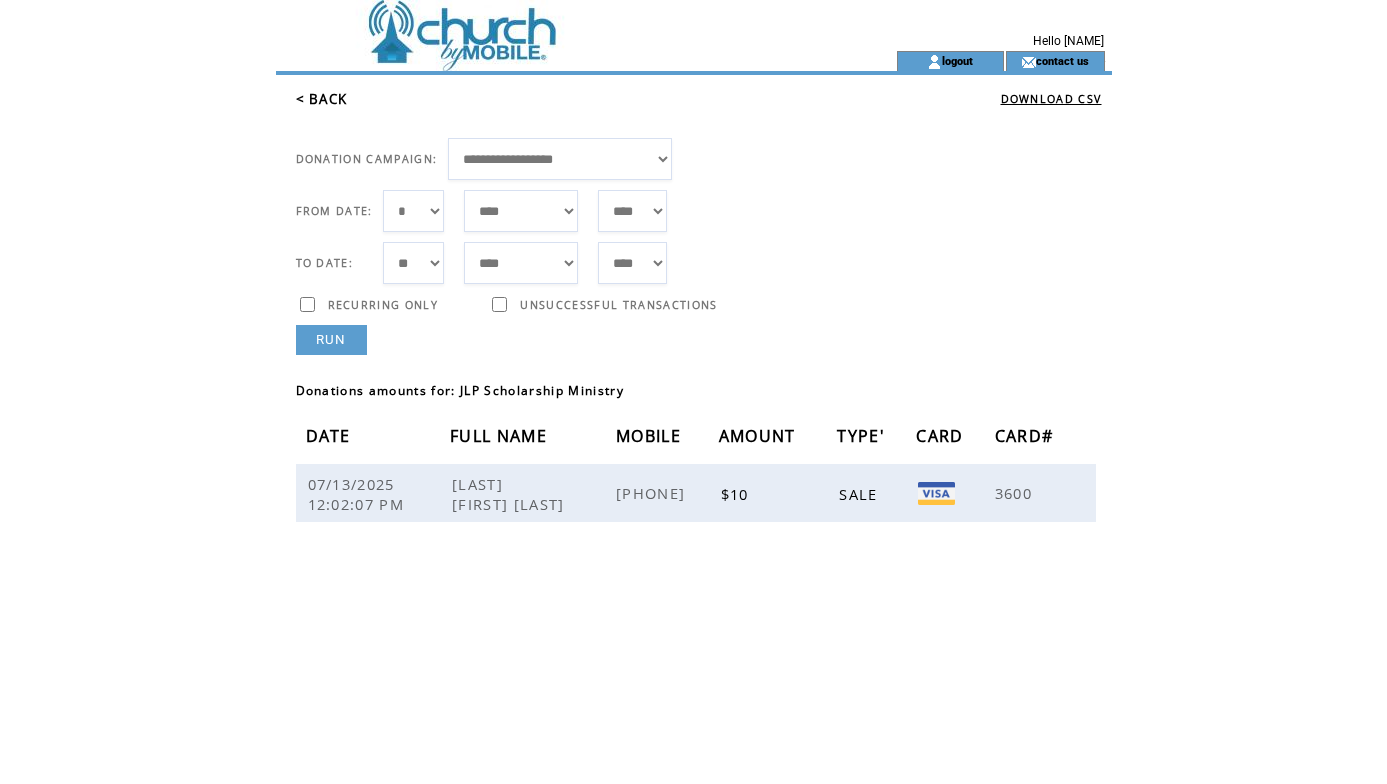 scroll, scrollTop: 0, scrollLeft: 0, axis: both 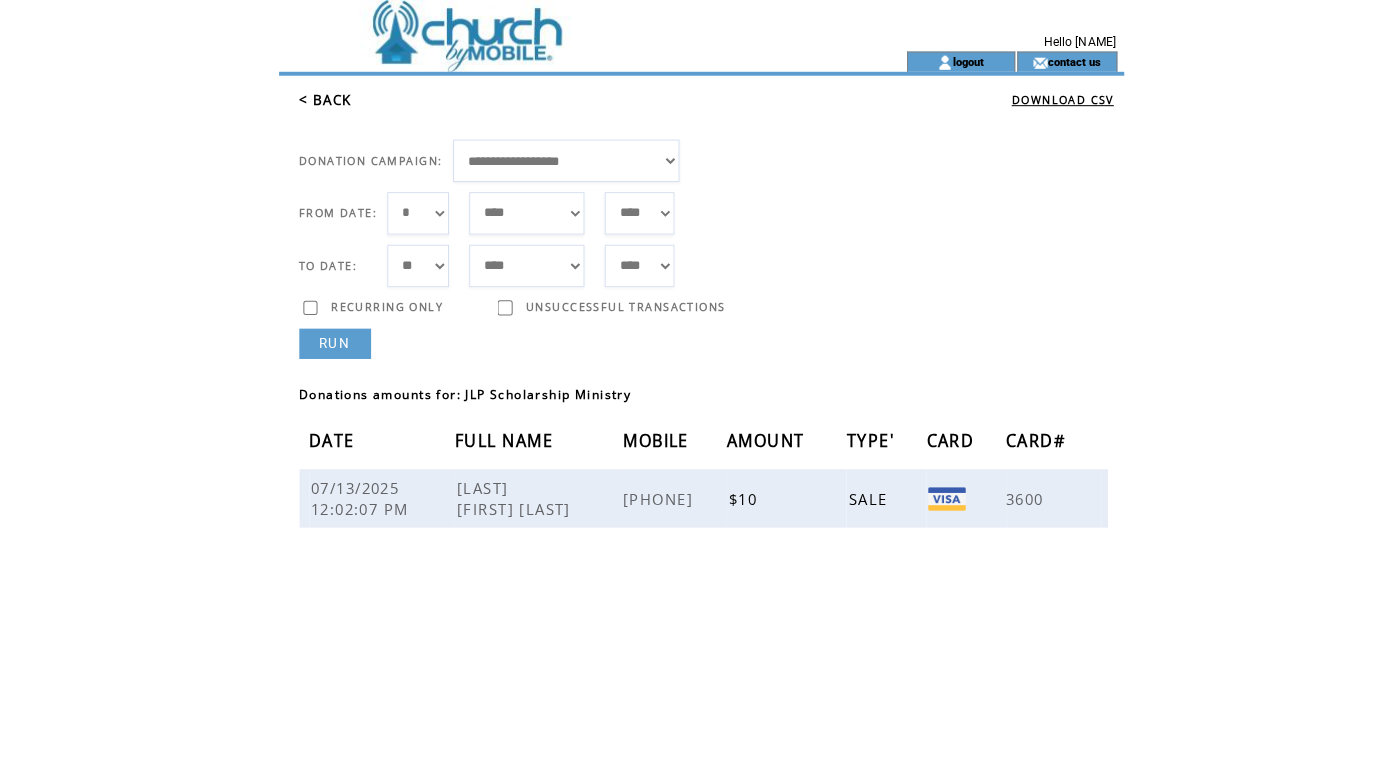 click on "< BACK" at bounding box center (322, 99) 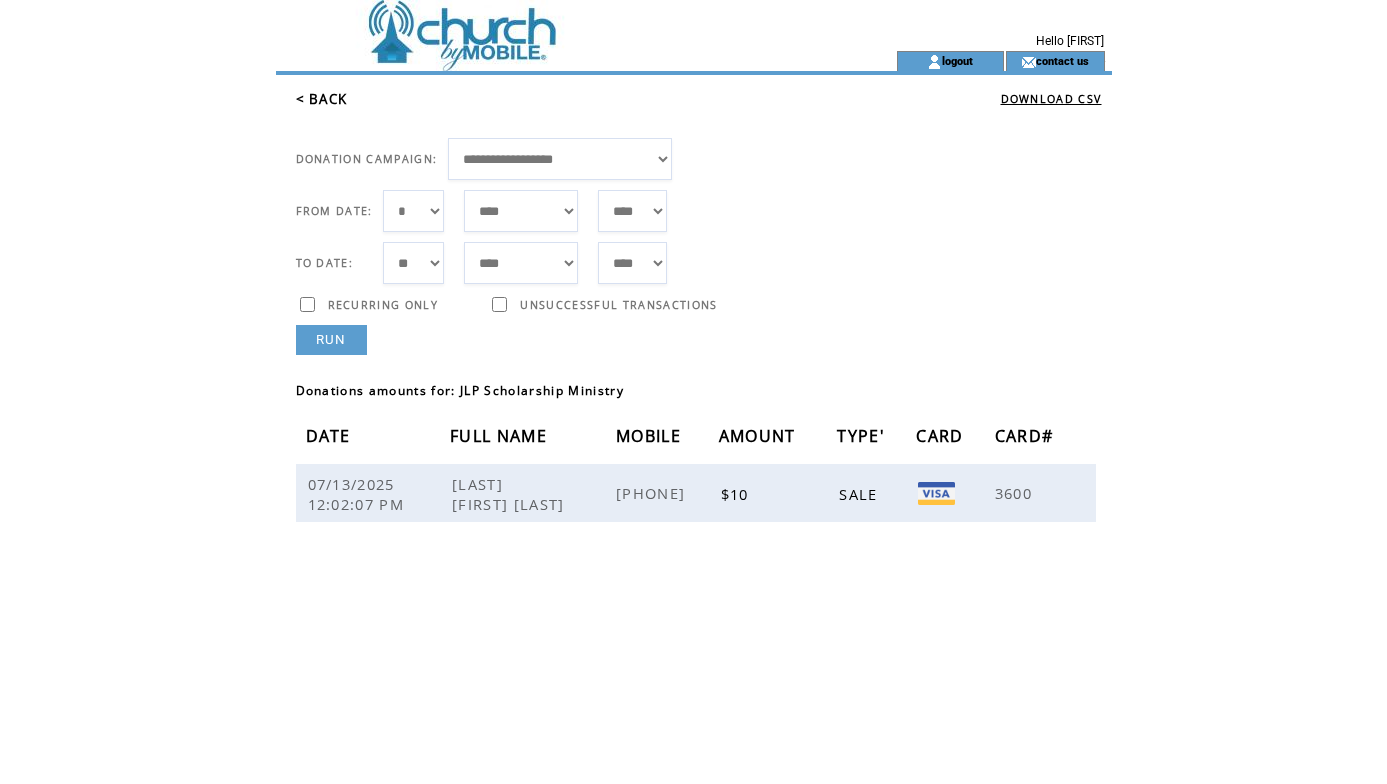 scroll, scrollTop: 0, scrollLeft: 0, axis: both 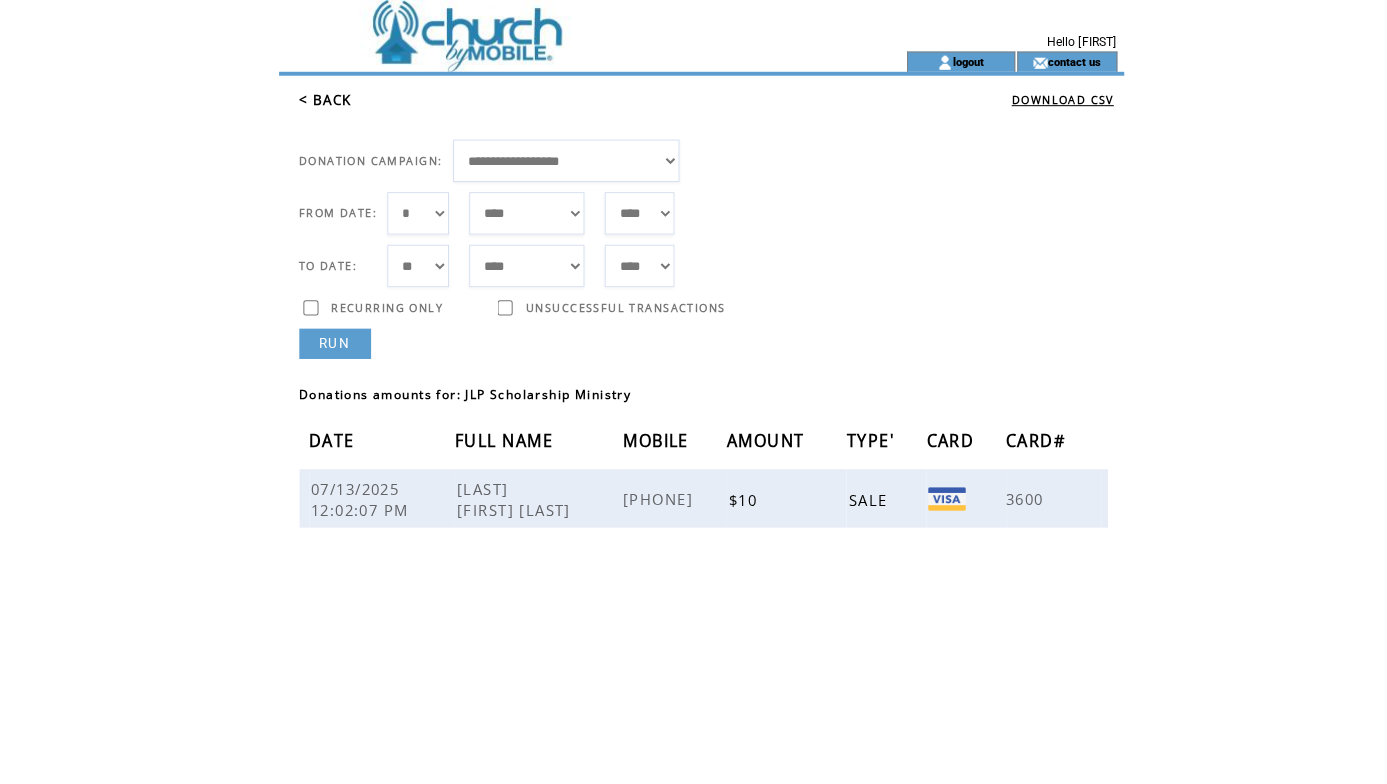 click on "< BACK" at bounding box center (322, 99) 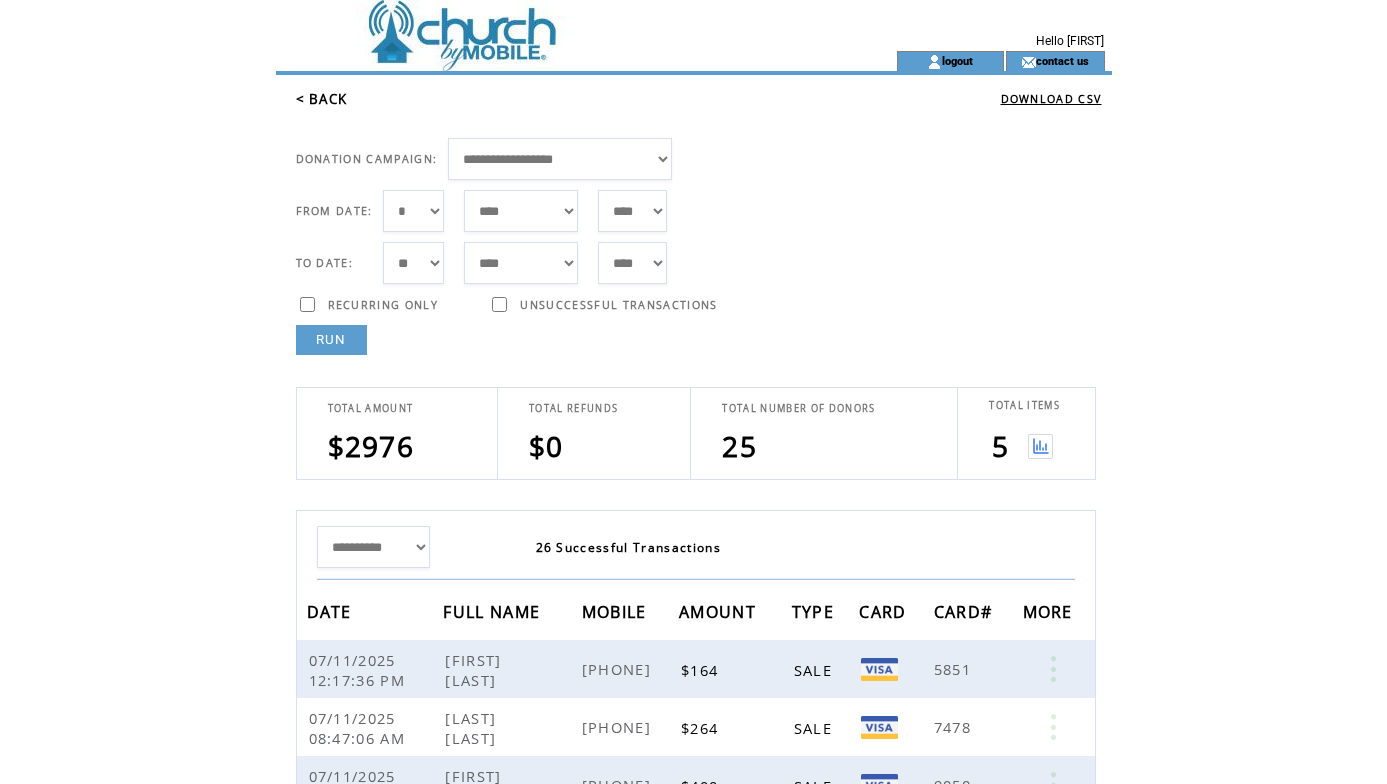 scroll, scrollTop: 0, scrollLeft: 0, axis: both 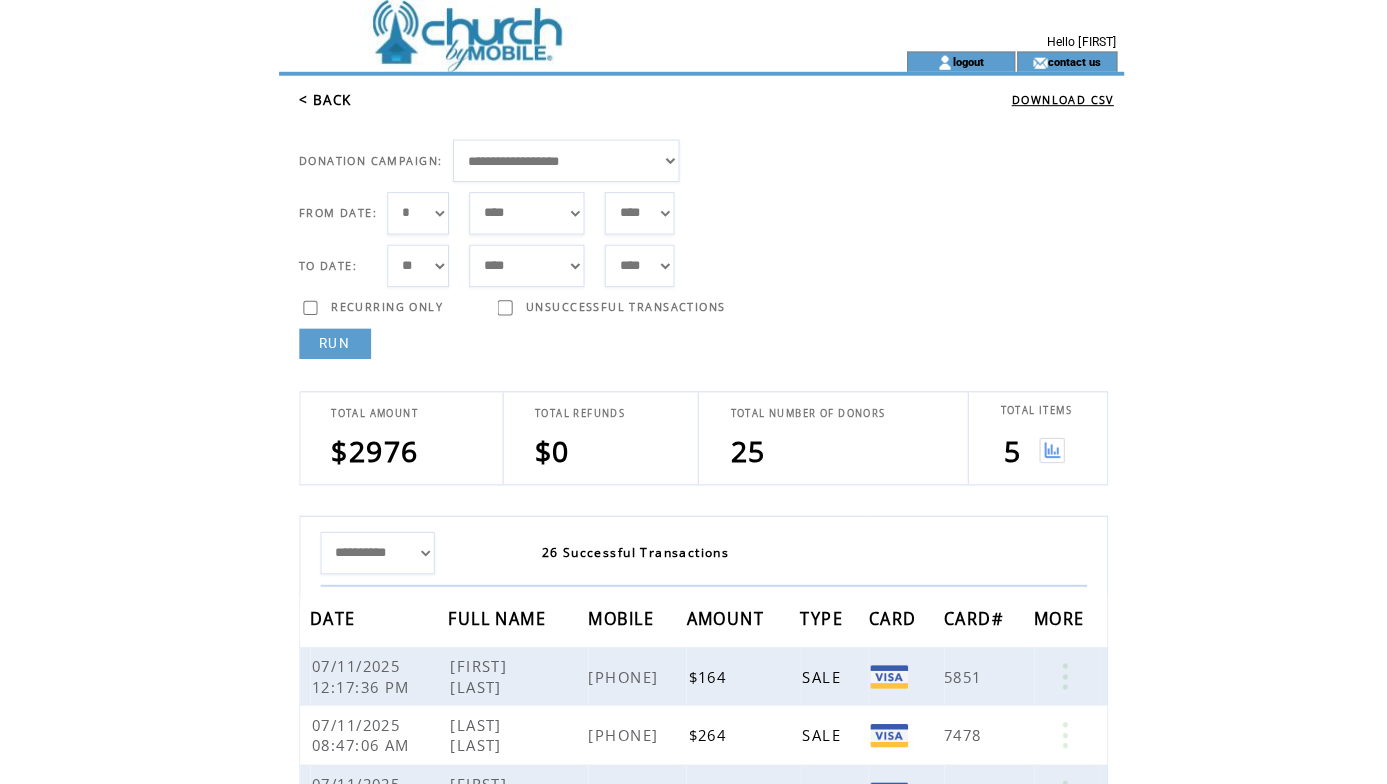 click at bounding box center [1040, 445] 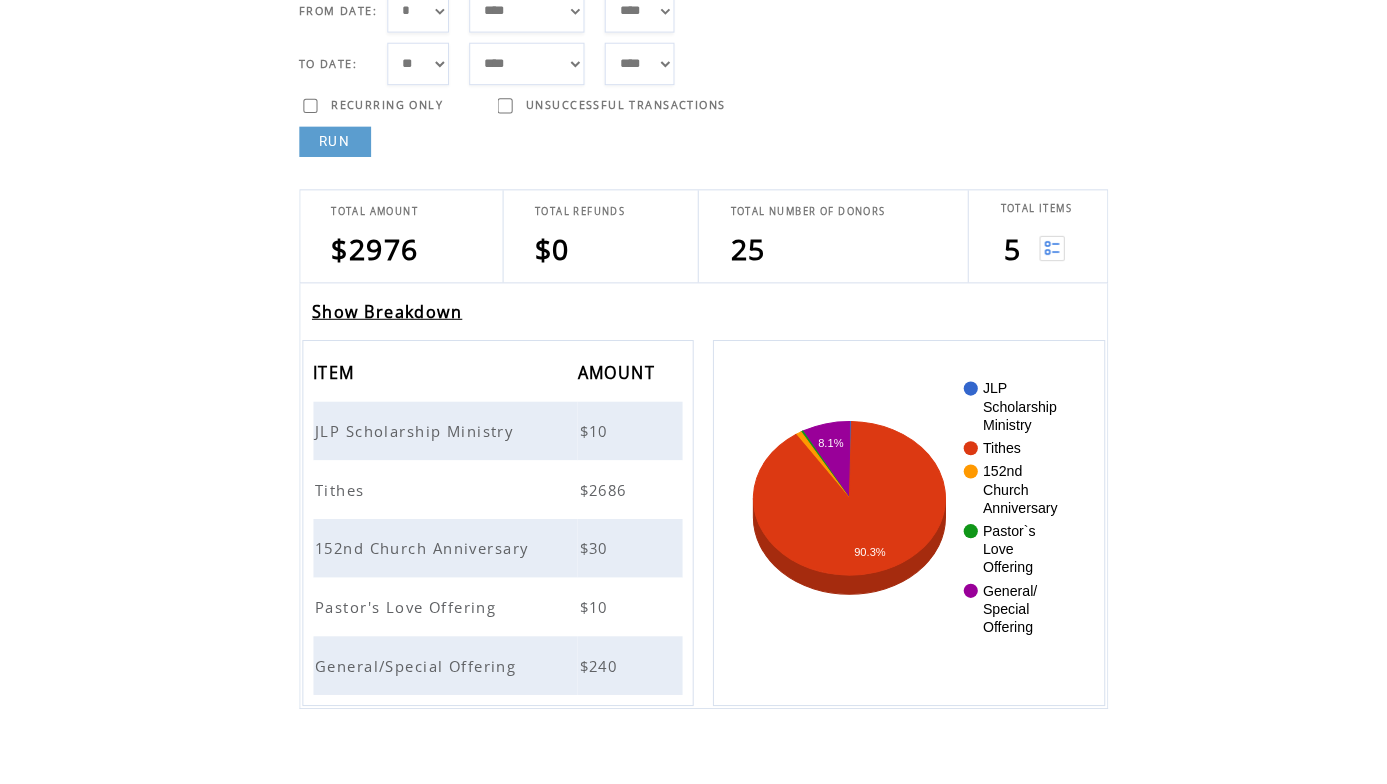 scroll, scrollTop: 235, scrollLeft: 0, axis: vertical 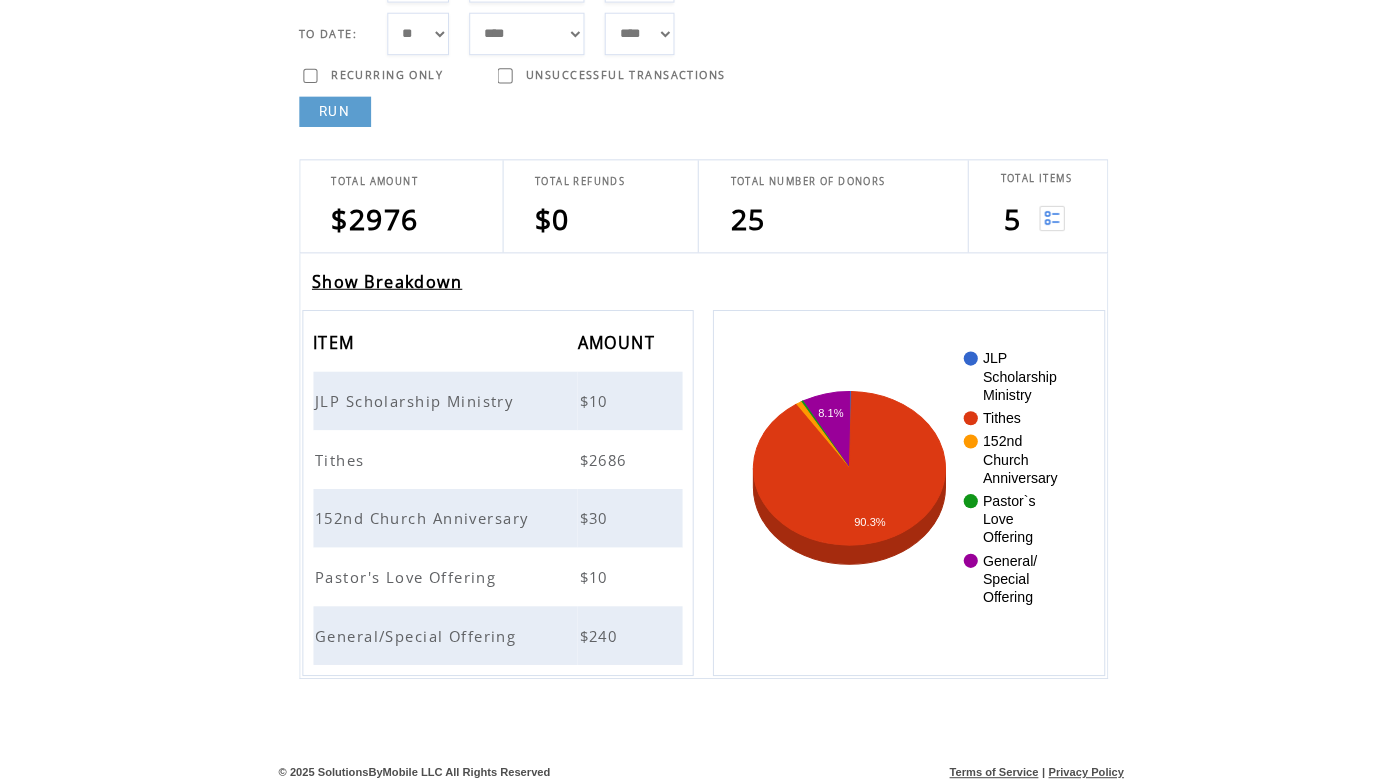 click on "Tithes" at bounding box center [339, 459] 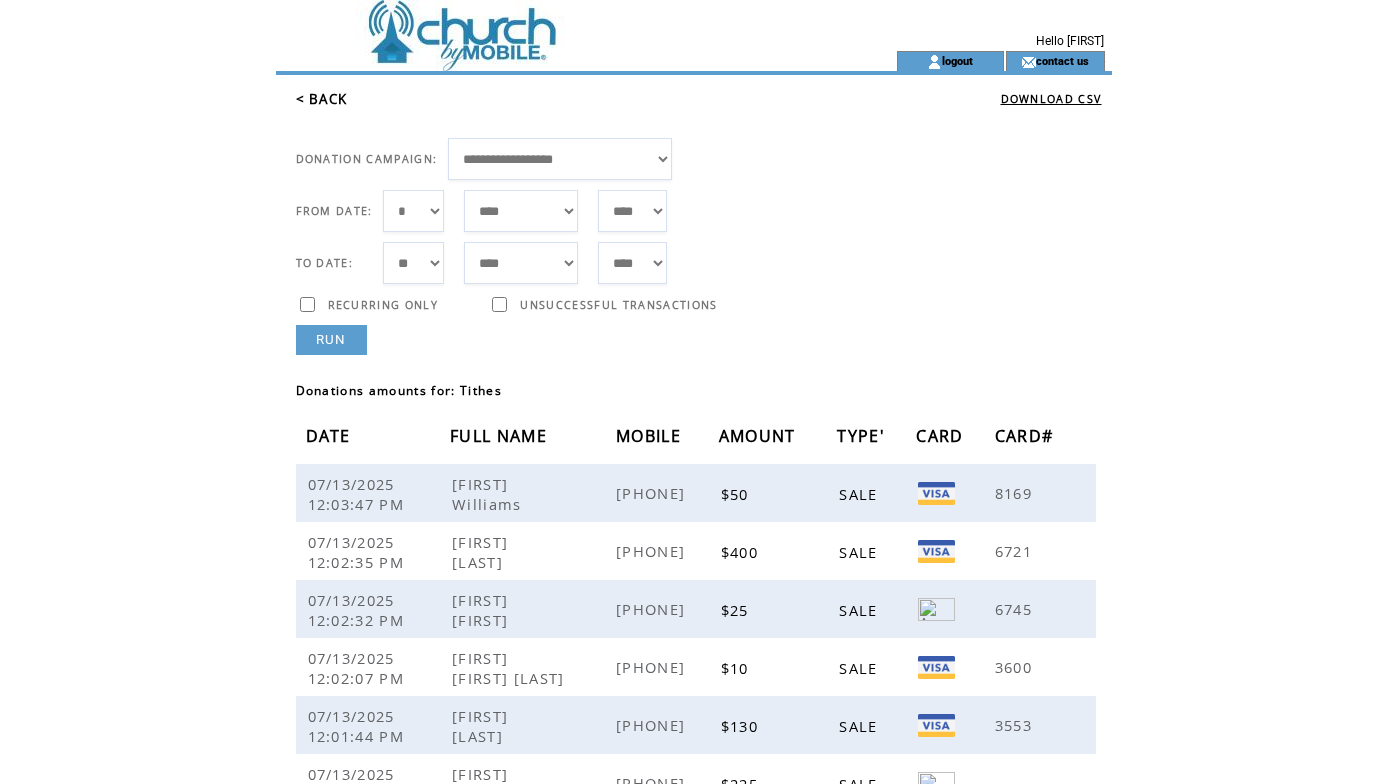scroll, scrollTop: 0, scrollLeft: 0, axis: both 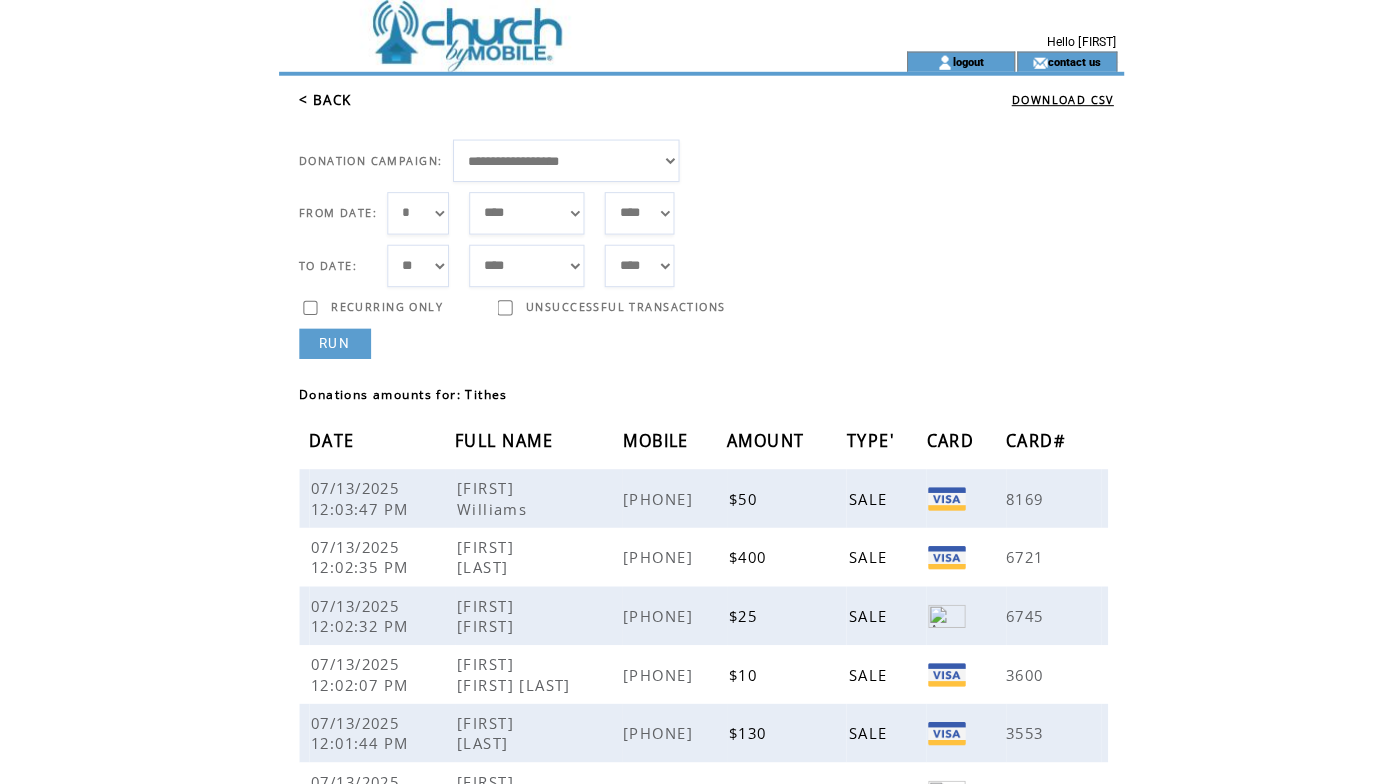 click on "< BACK" at bounding box center [322, 99] 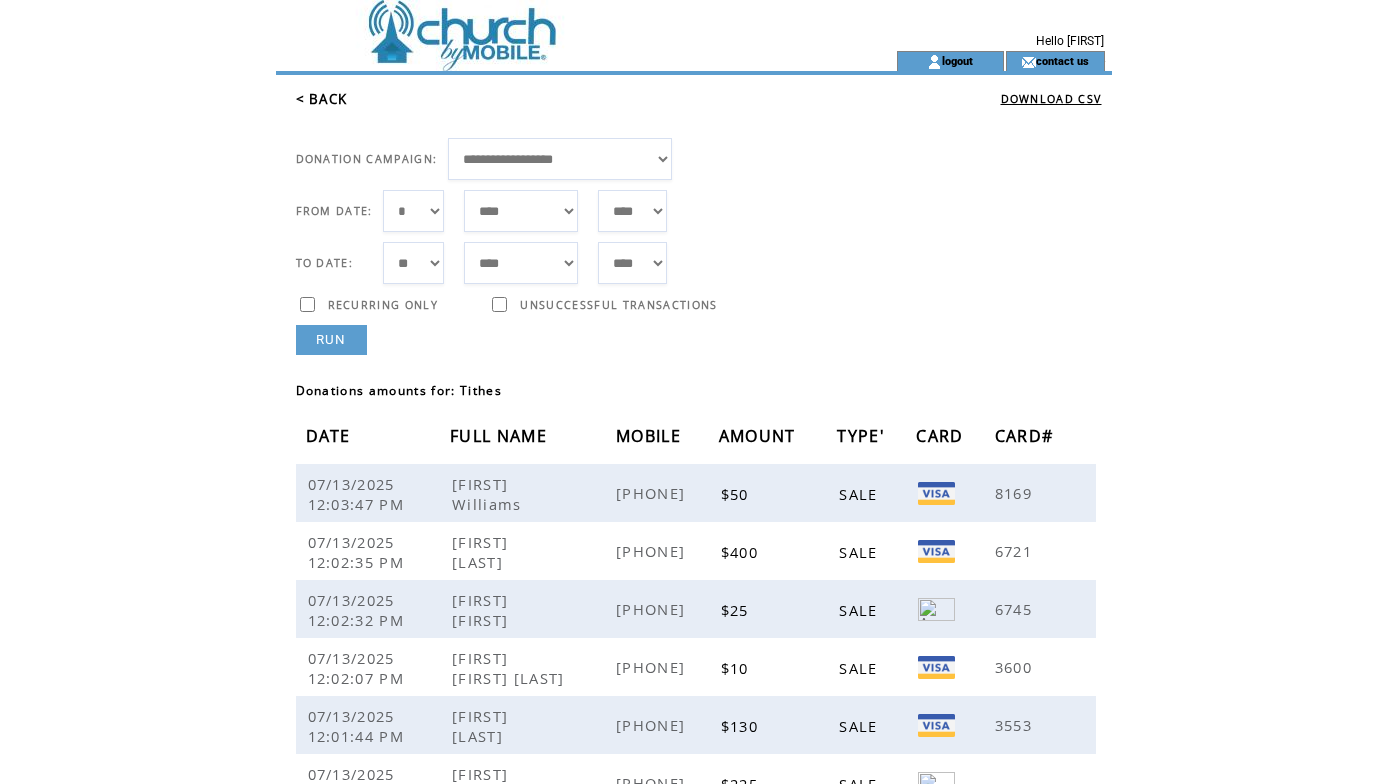 scroll, scrollTop: 0, scrollLeft: 0, axis: both 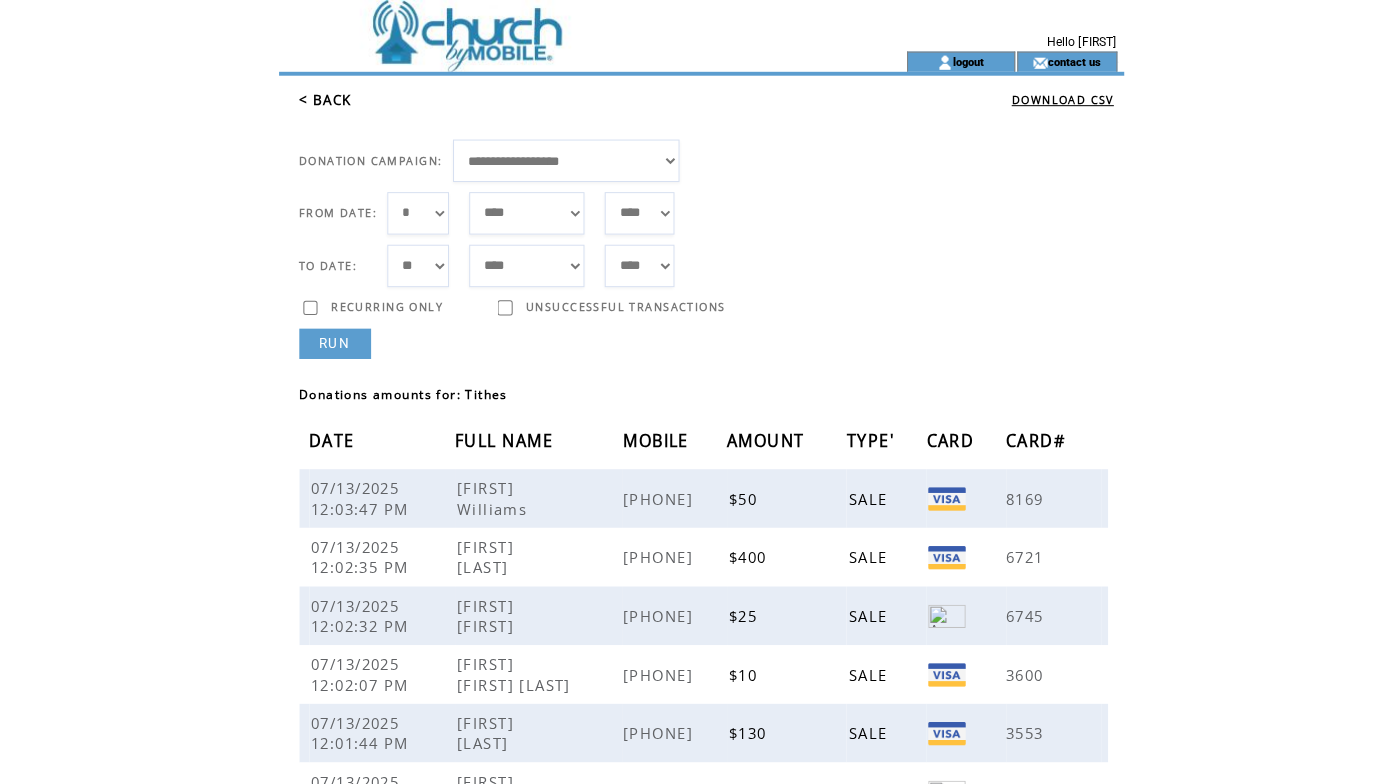 click on "< BACK" at bounding box center [322, 99] 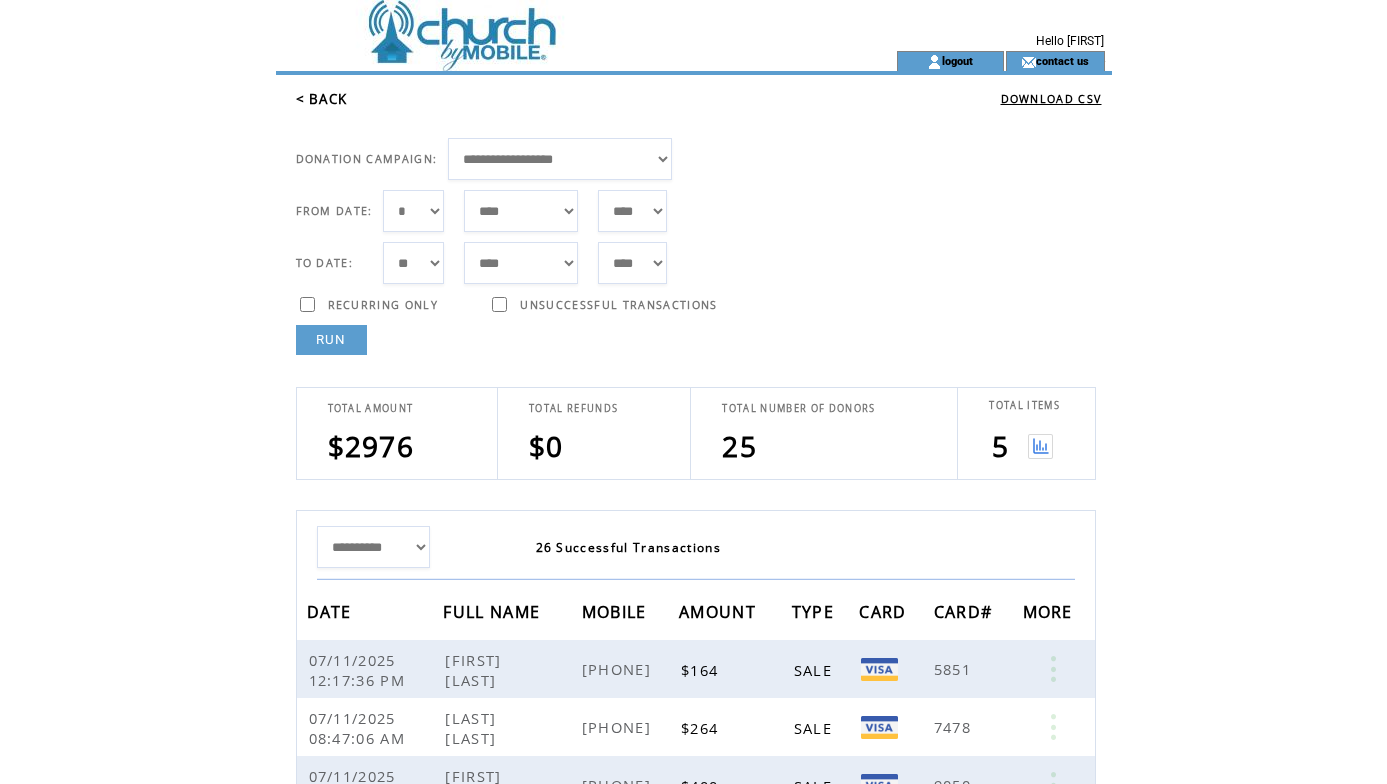 scroll, scrollTop: 0, scrollLeft: 0, axis: both 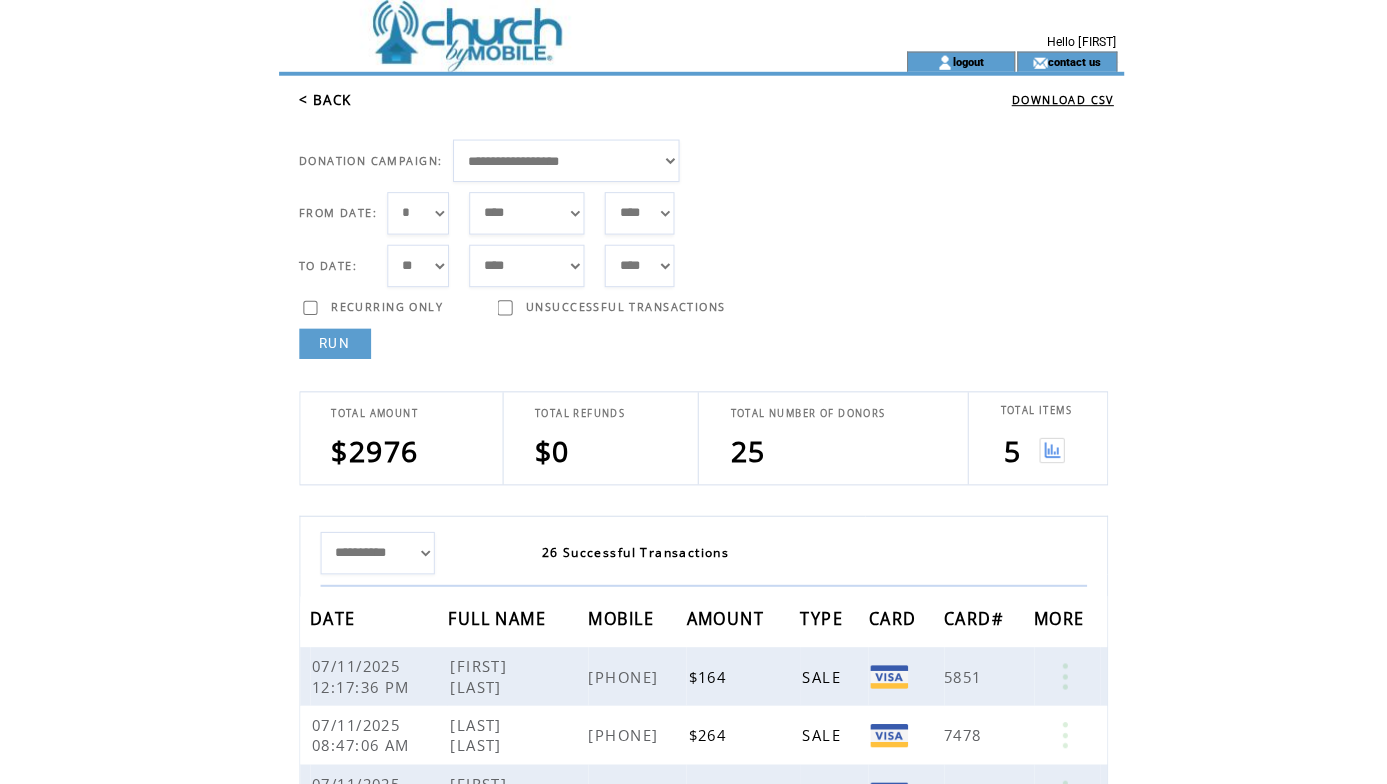 click at bounding box center [1040, 445] 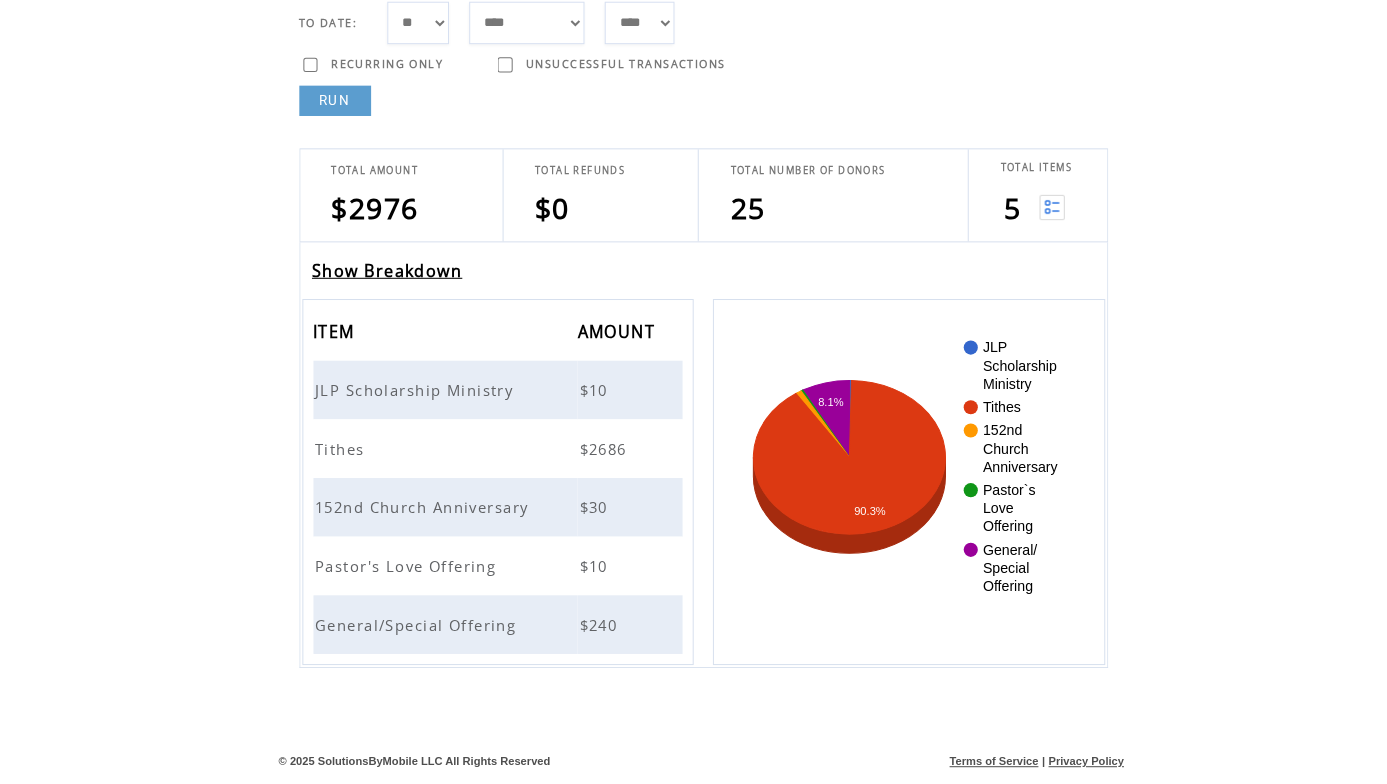 scroll, scrollTop: 233, scrollLeft: 0, axis: vertical 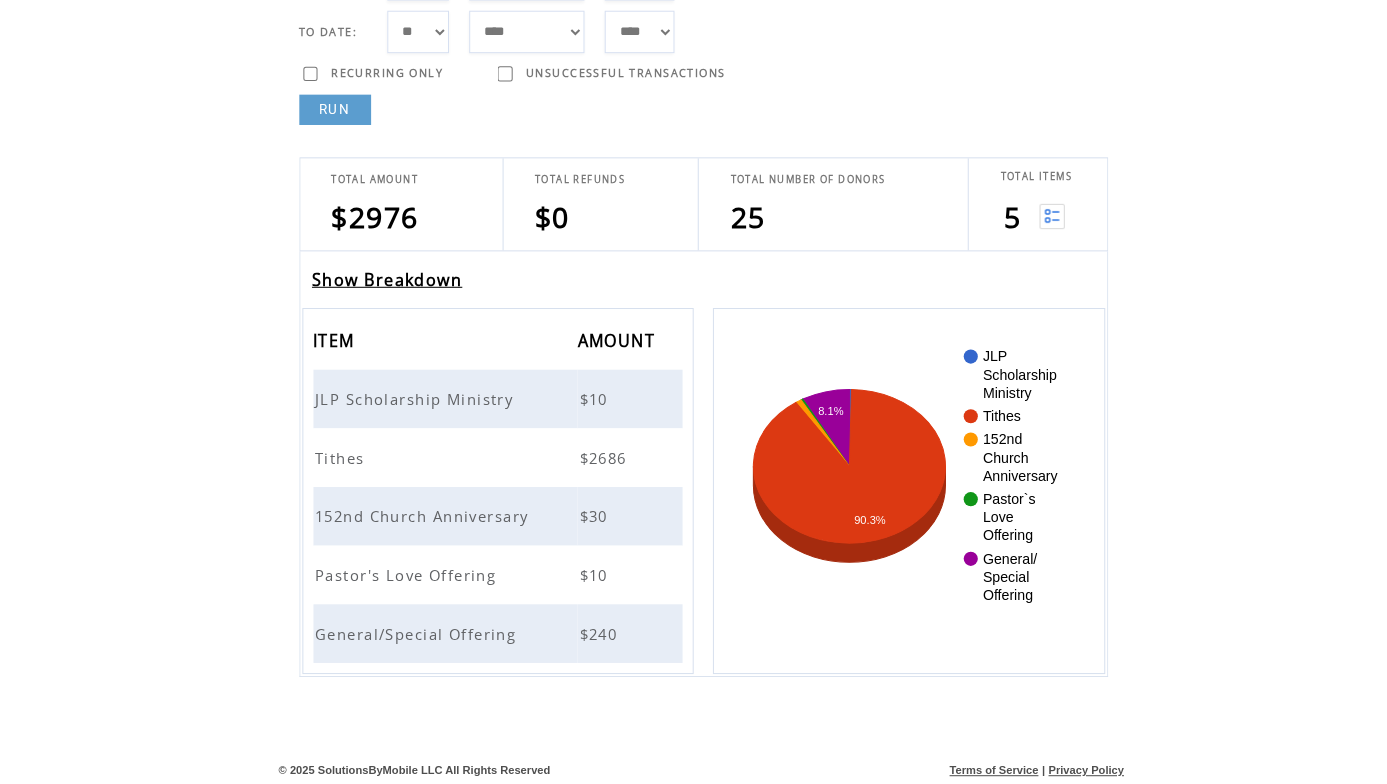 click on "152nd Church Anniversary" at bounding box center [420, 517] 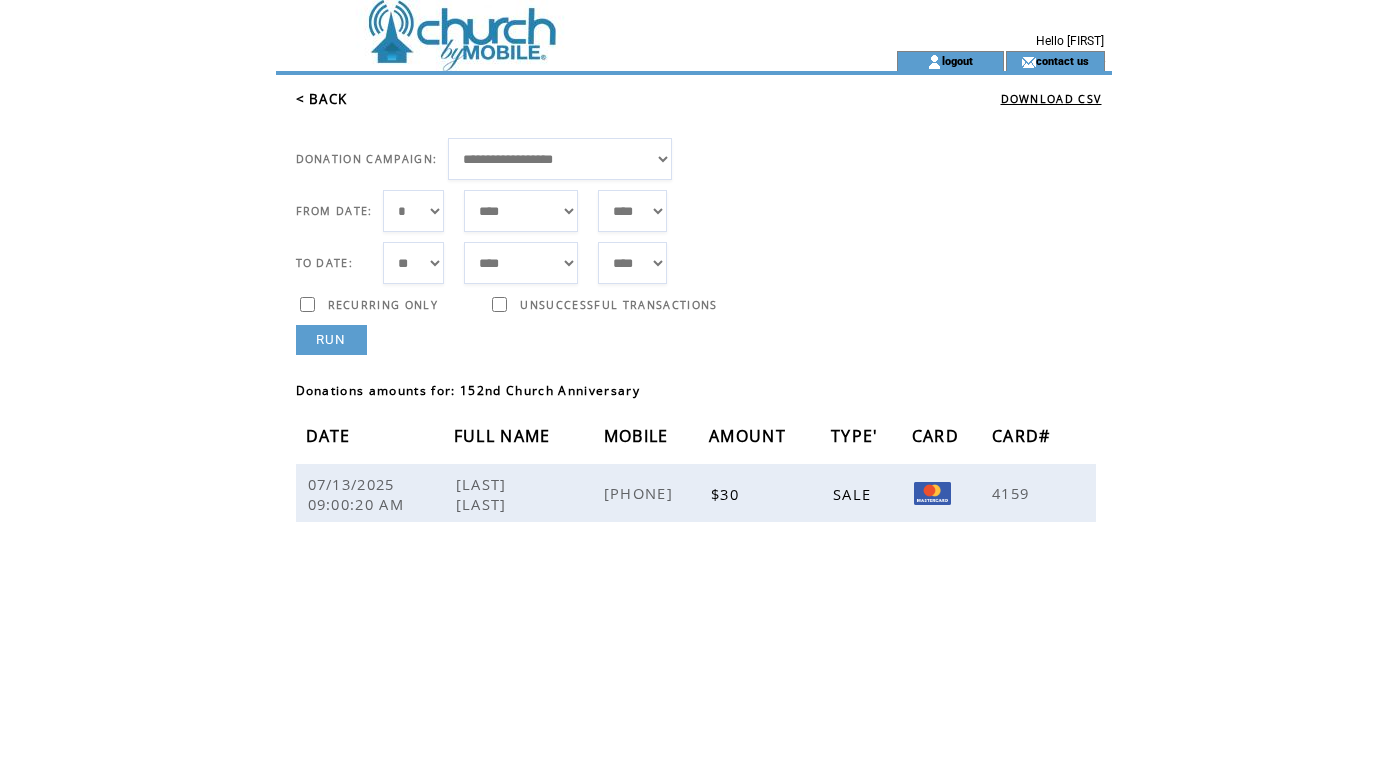scroll, scrollTop: 0, scrollLeft: 0, axis: both 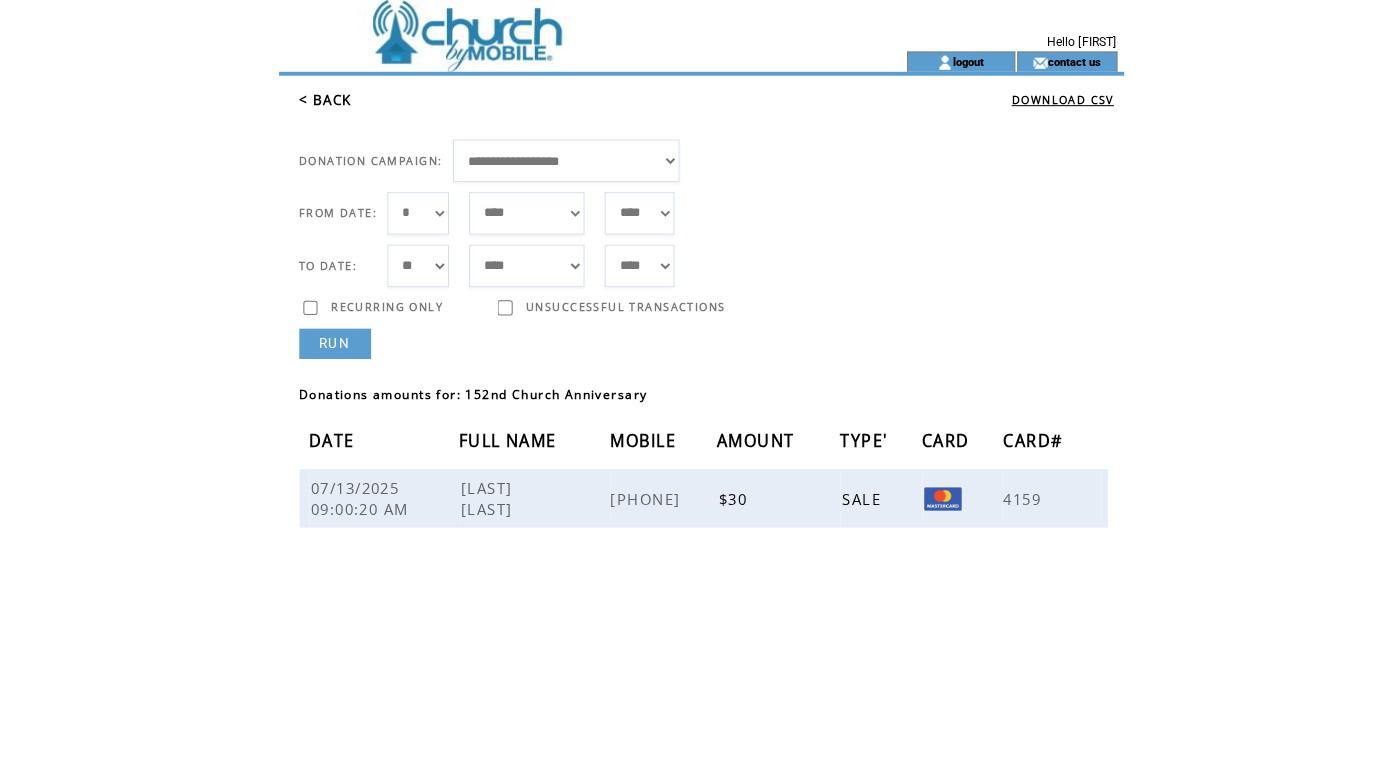click on "< BACK" at bounding box center (322, 99) 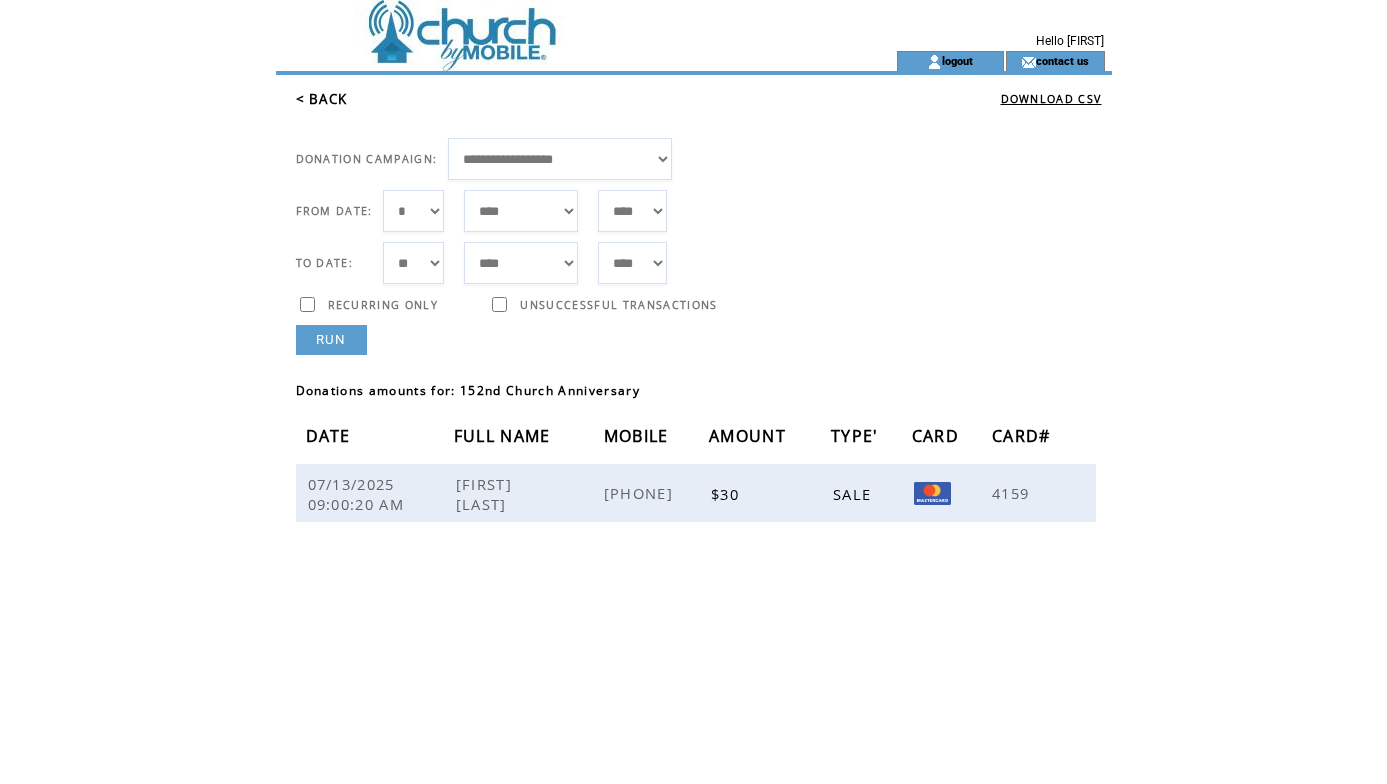scroll, scrollTop: 0, scrollLeft: 0, axis: both 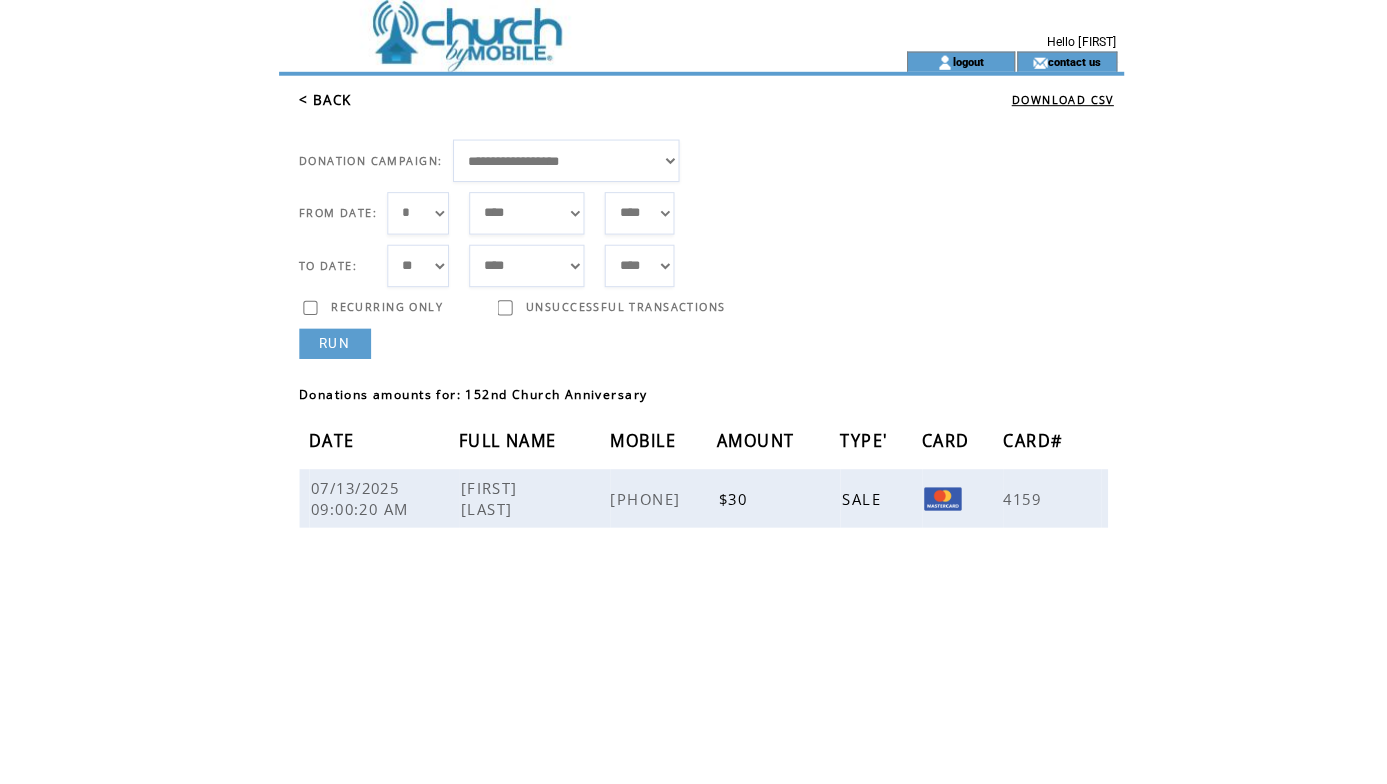 click on "< BACK" at bounding box center (322, 99) 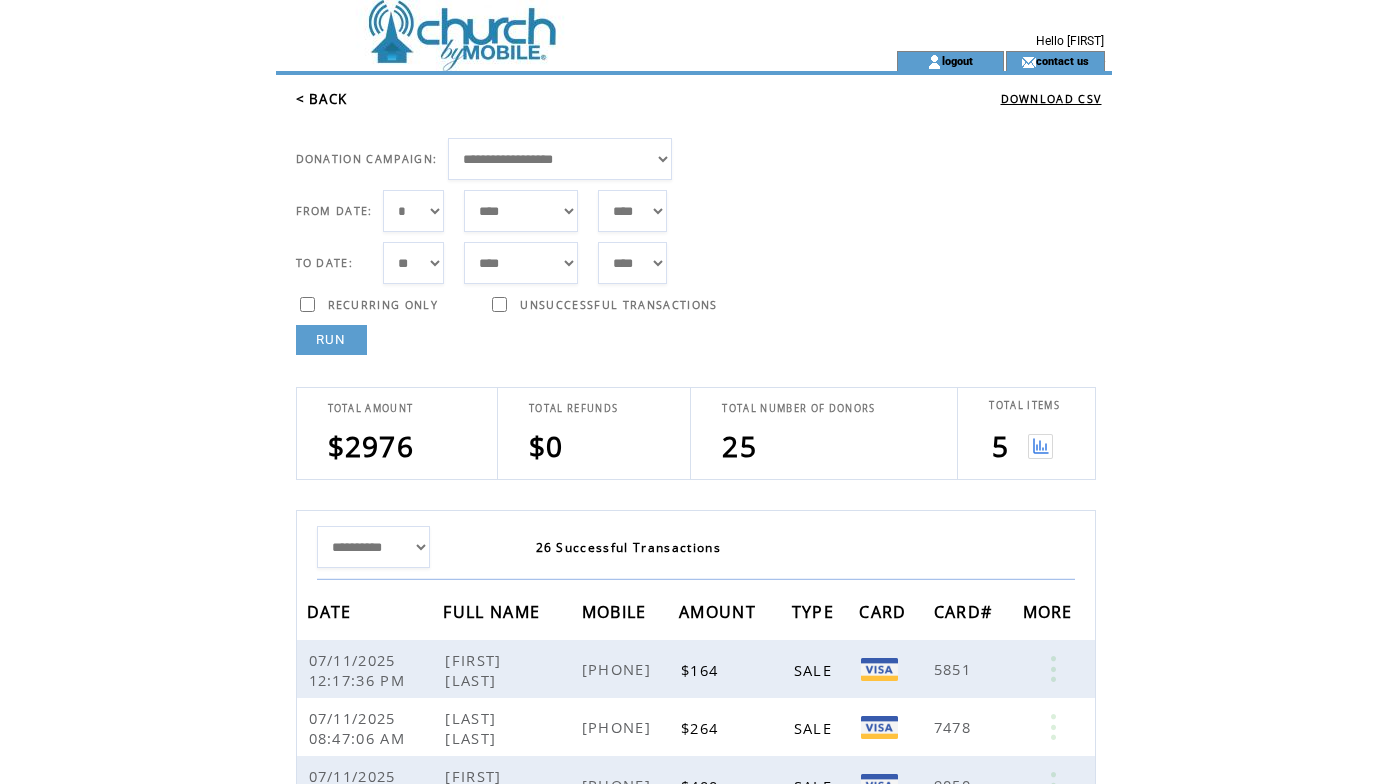 scroll, scrollTop: 0, scrollLeft: 0, axis: both 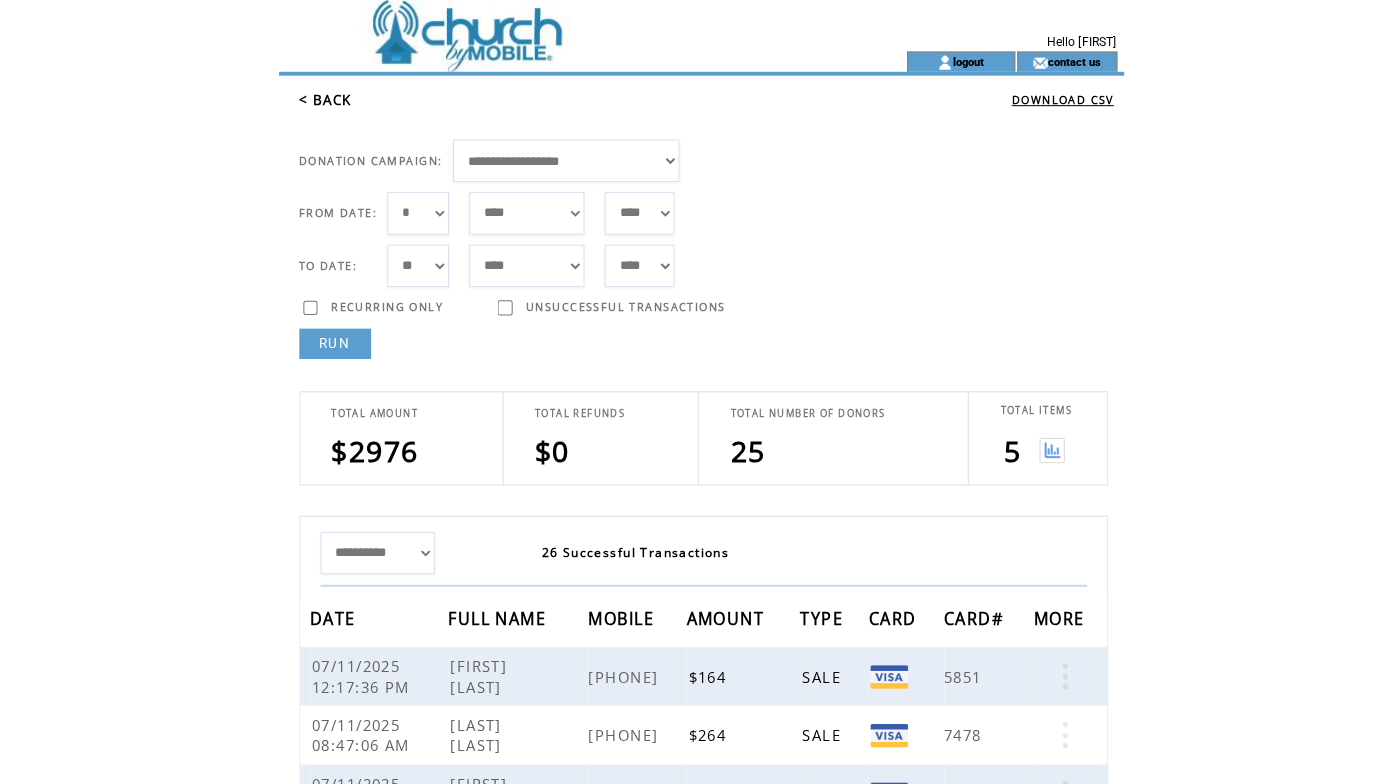 click at bounding box center (1040, 445) 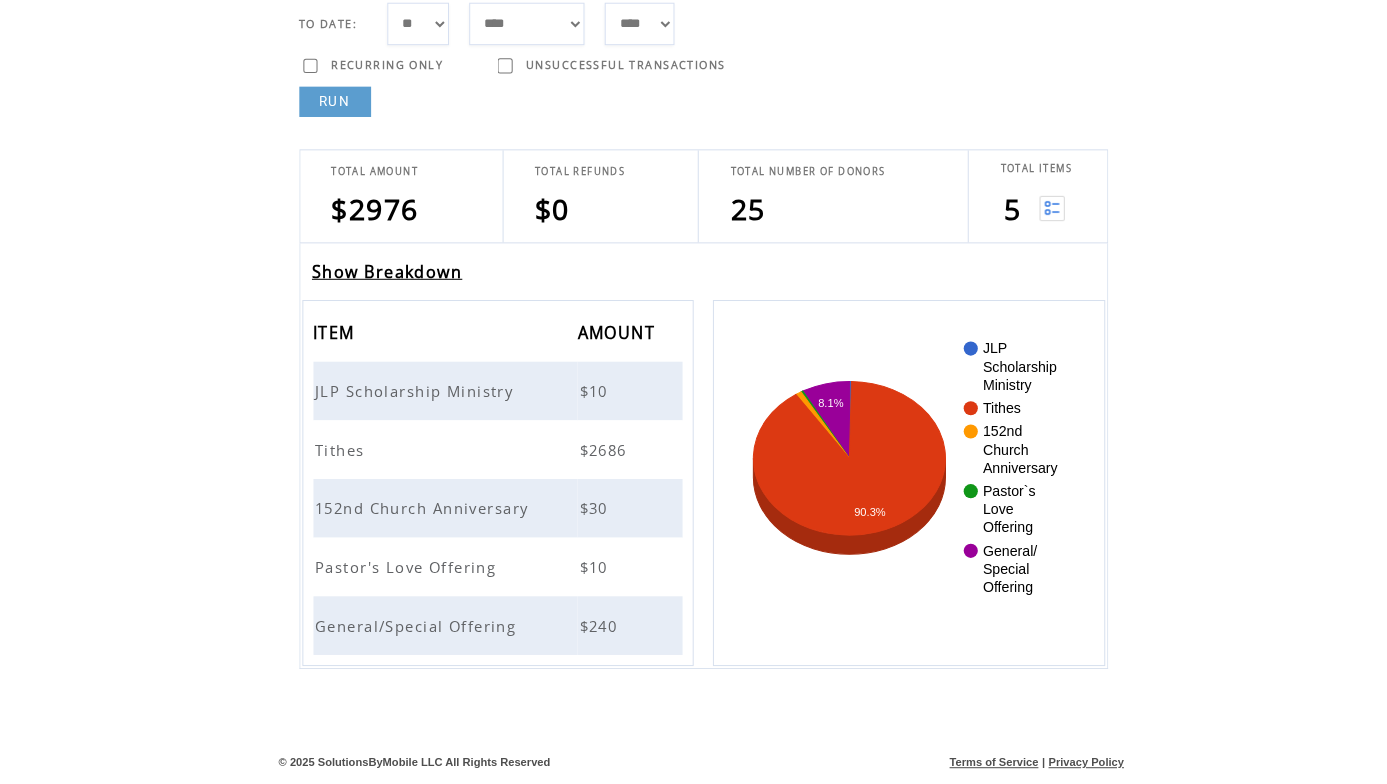 scroll, scrollTop: 230, scrollLeft: 0, axis: vertical 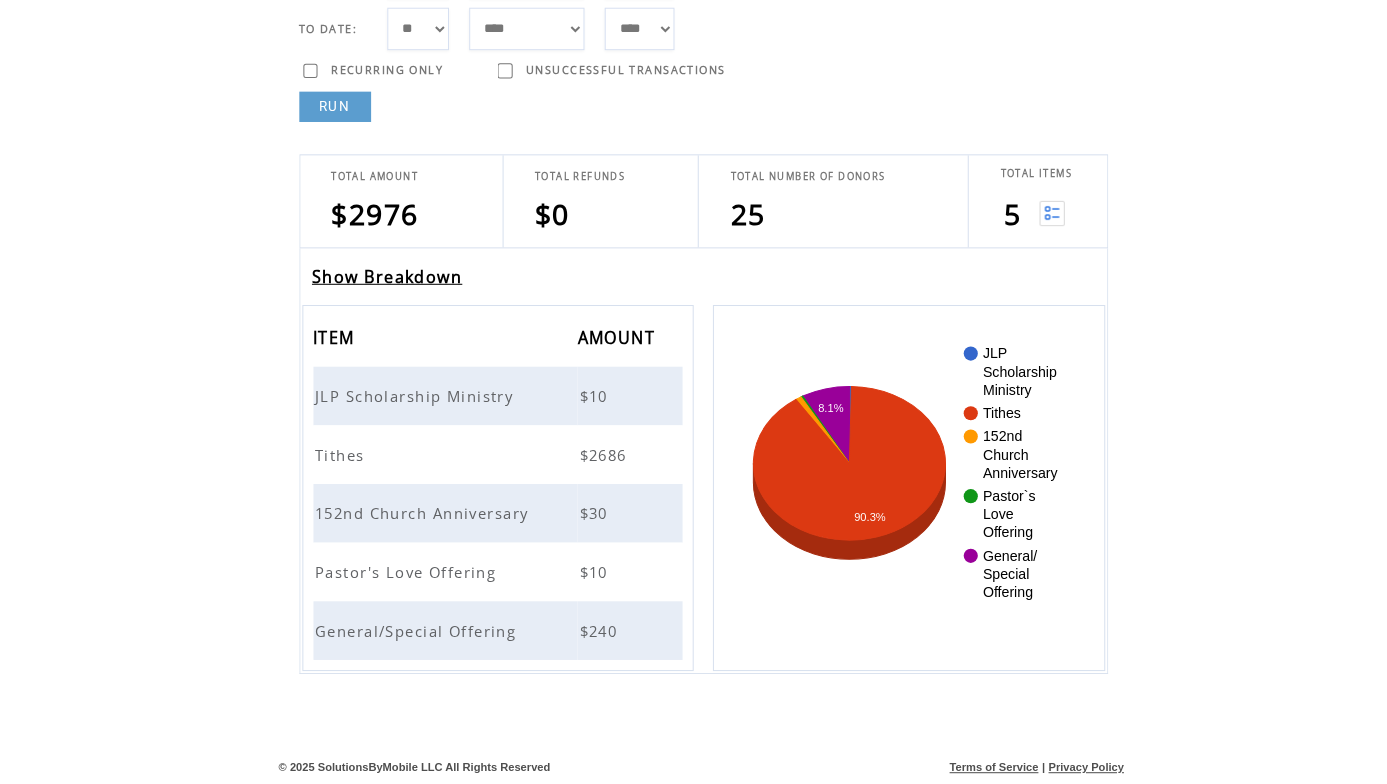 click on "Pastor's Love Offering" at bounding box center (404, 575) 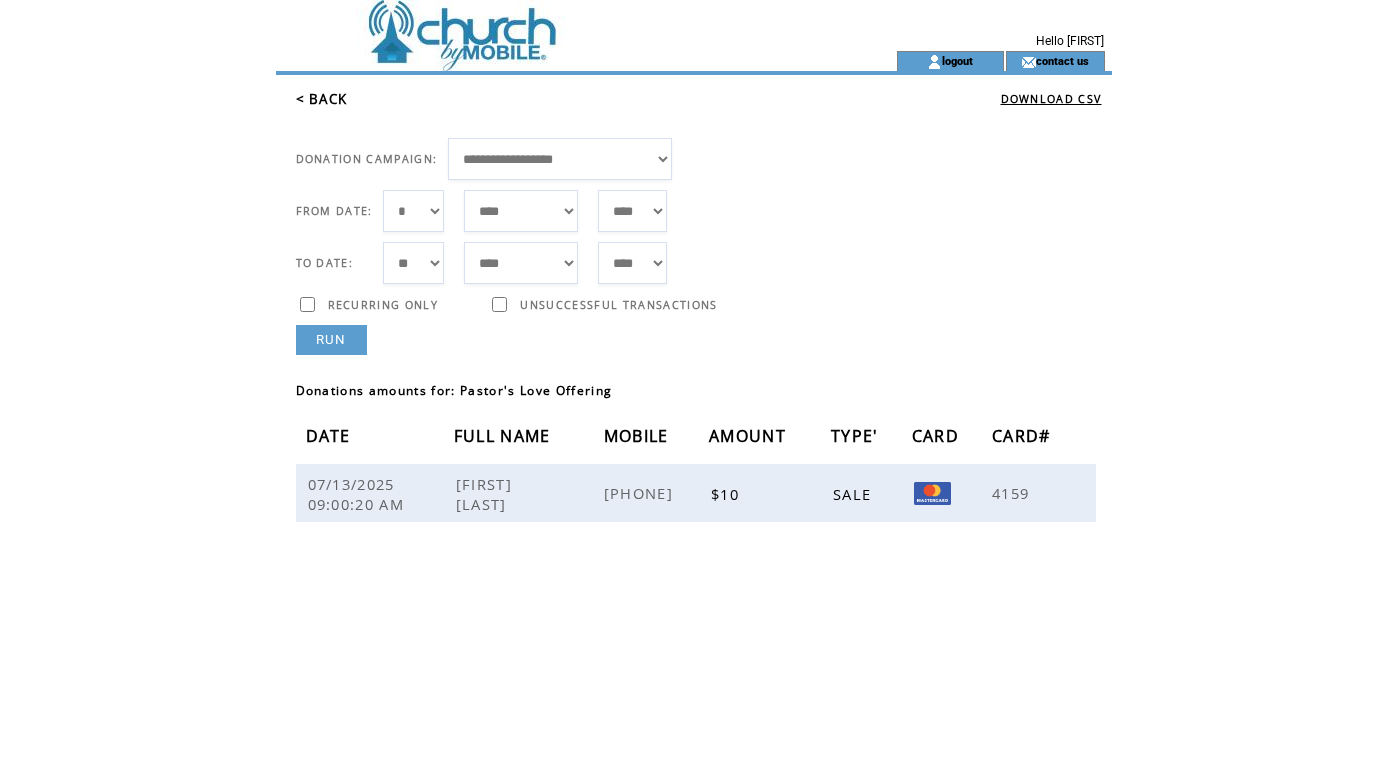 scroll, scrollTop: 0, scrollLeft: 0, axis: both 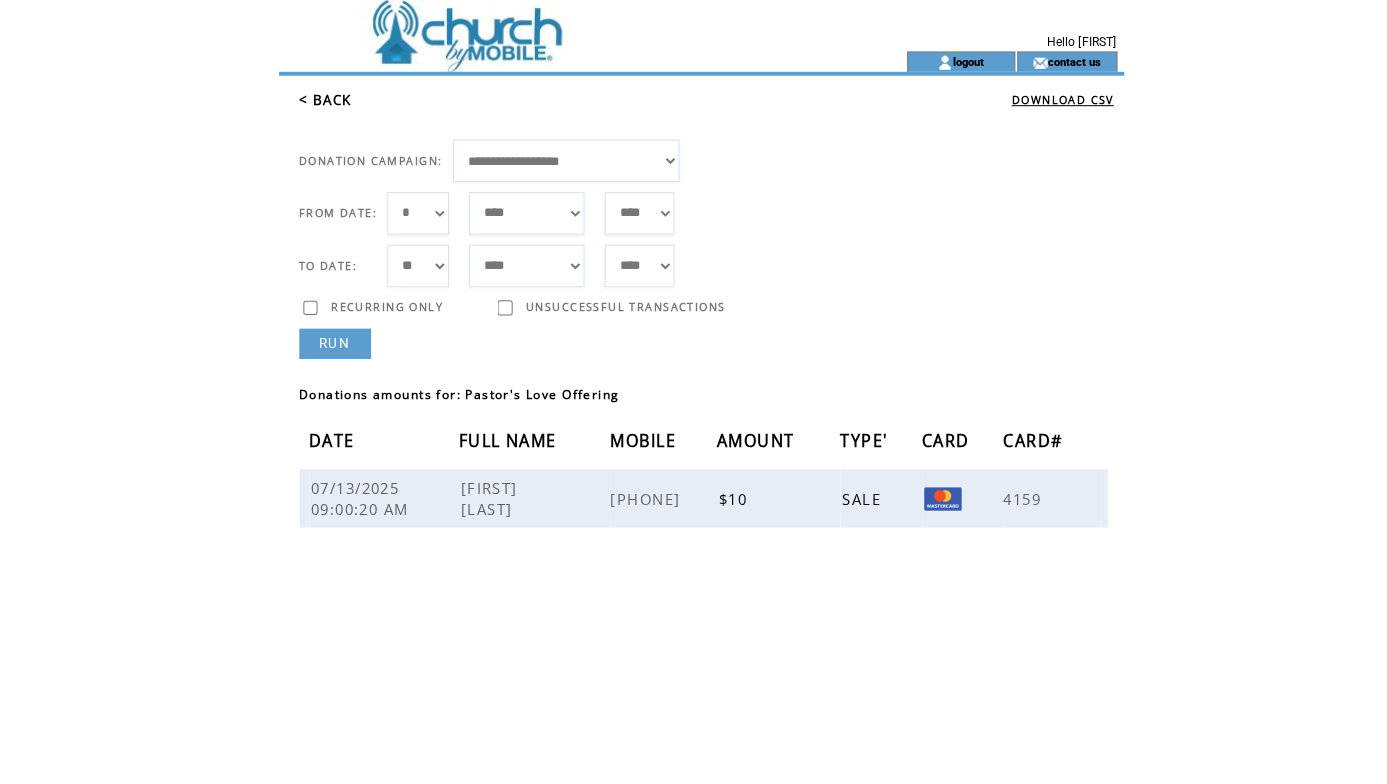 click on "< BACK" at bounding box center (322, 99) 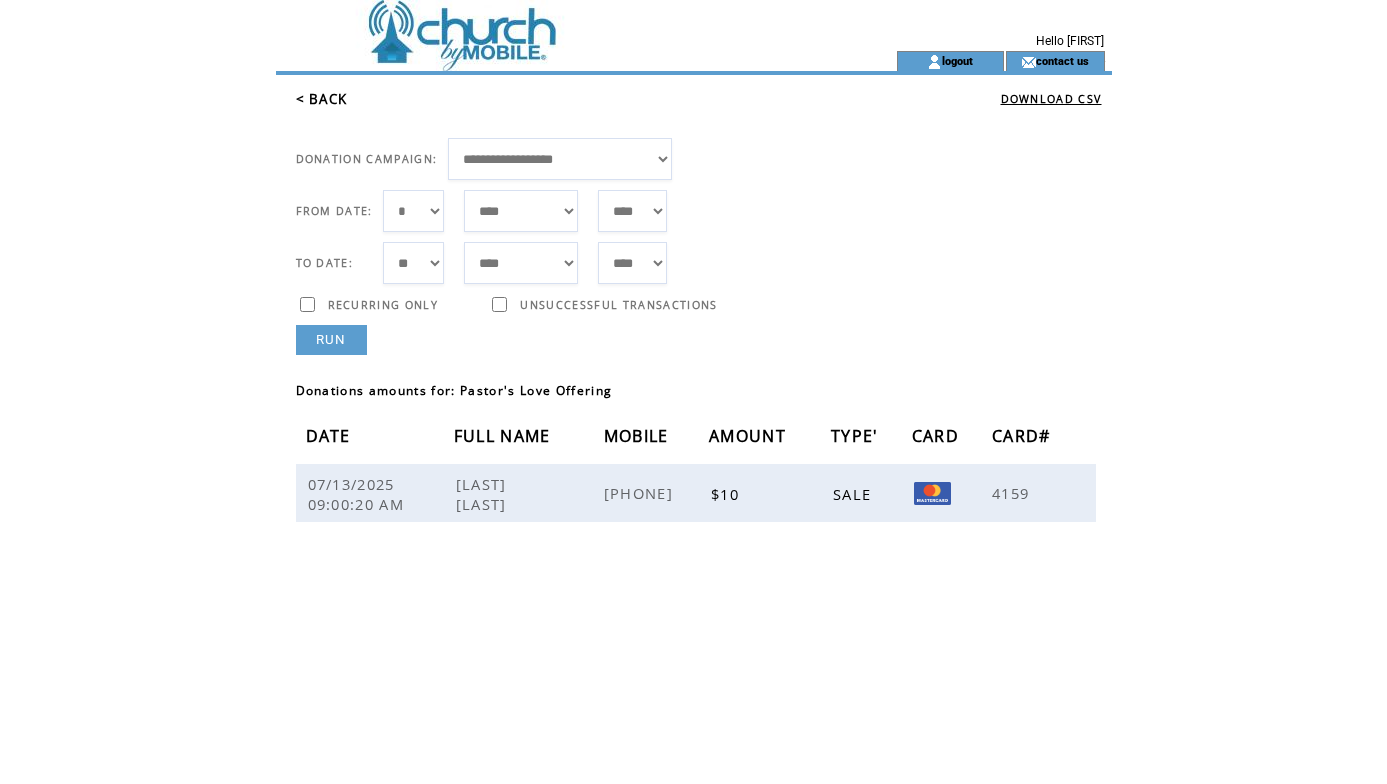 scroll, scrollTop: 0, scrollLeft: 0, axis: both 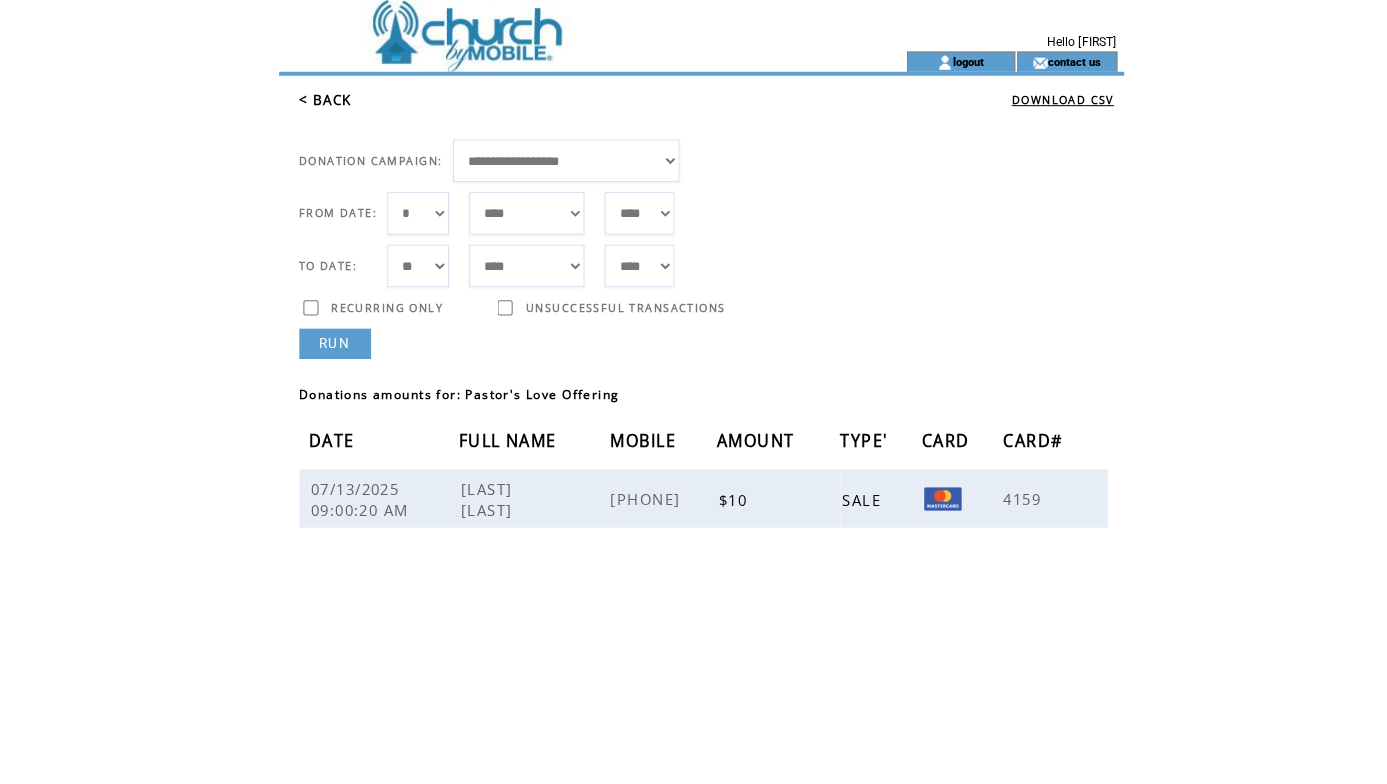 click on "< BACK" at bounding box center (322, 99) 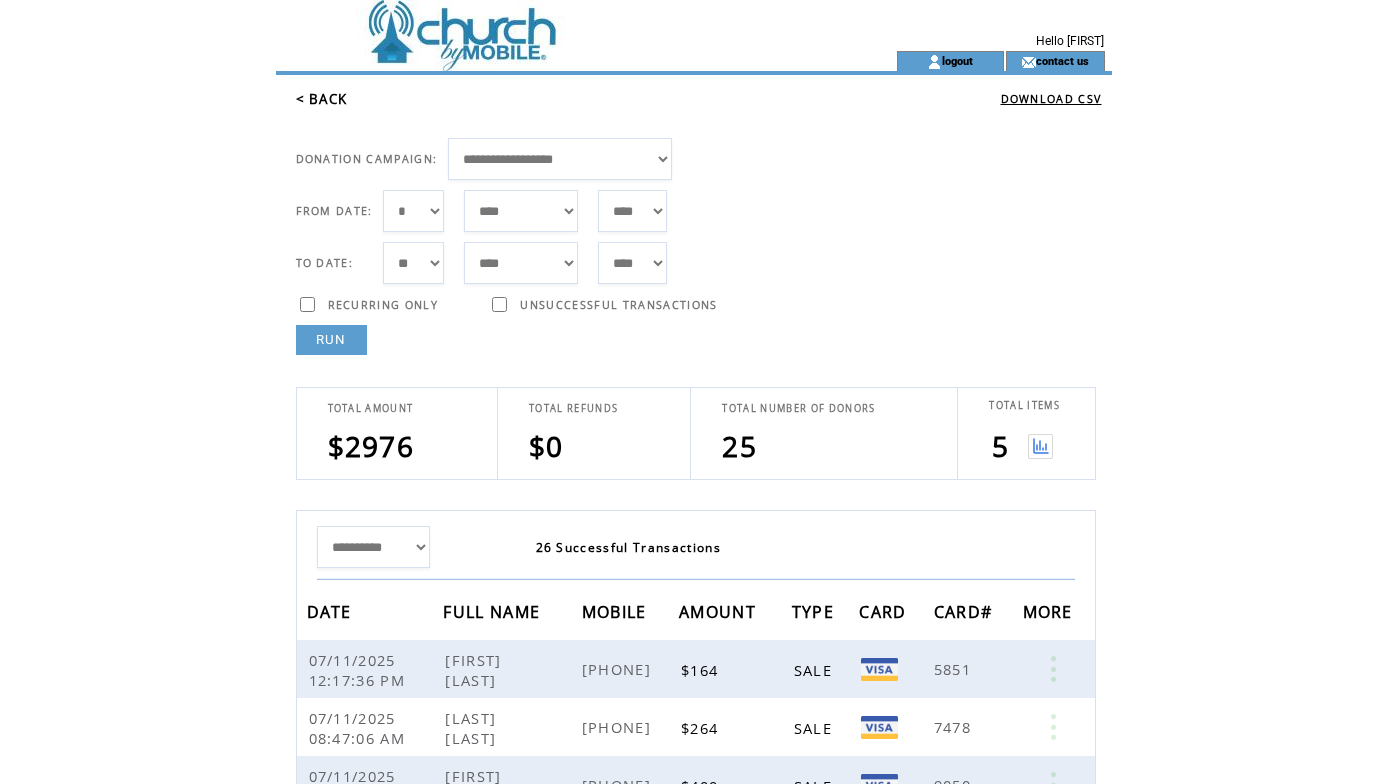 scroll, scrollTop: 0, scrollLeft: 0, axis: both 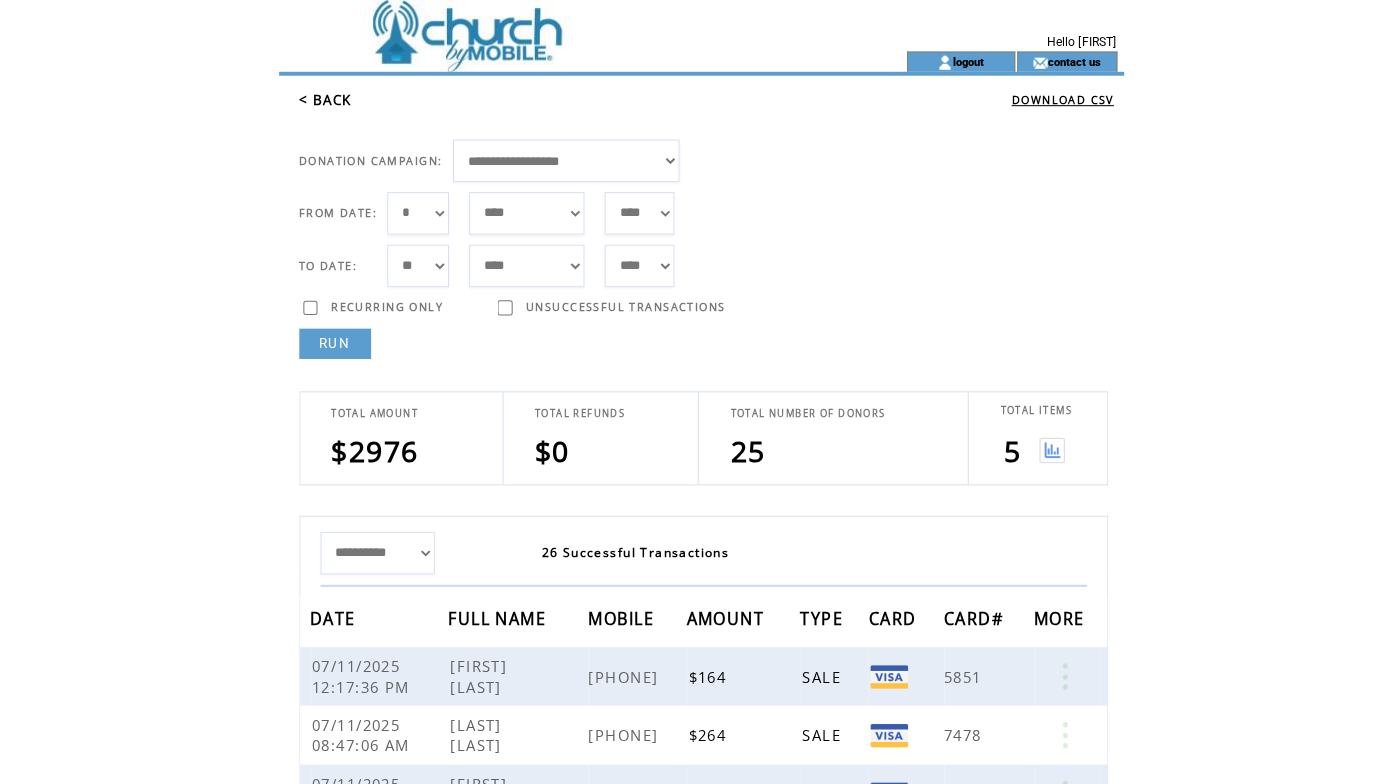click at bounding box center (1040, 445) 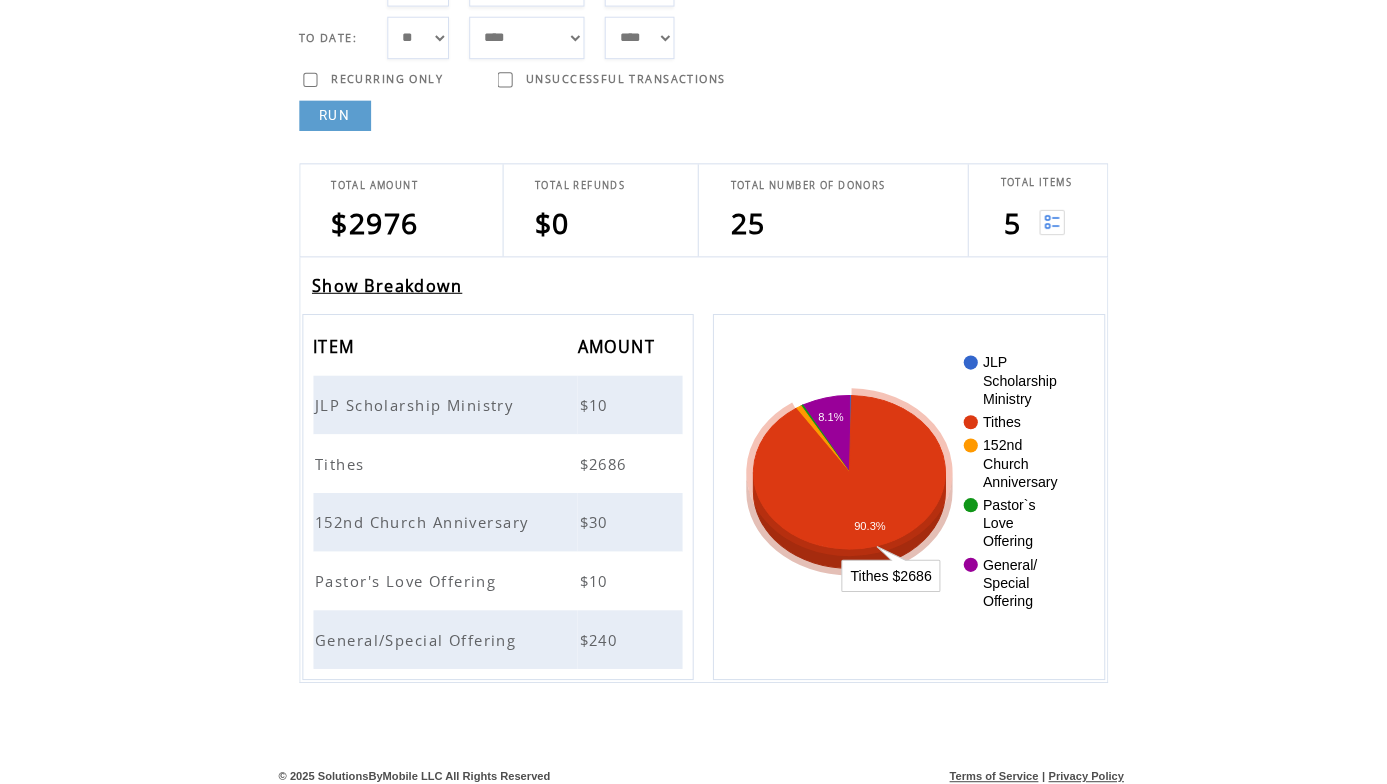 scroll, scrollTop: 240, scrollLeft: 0, axis: vertical 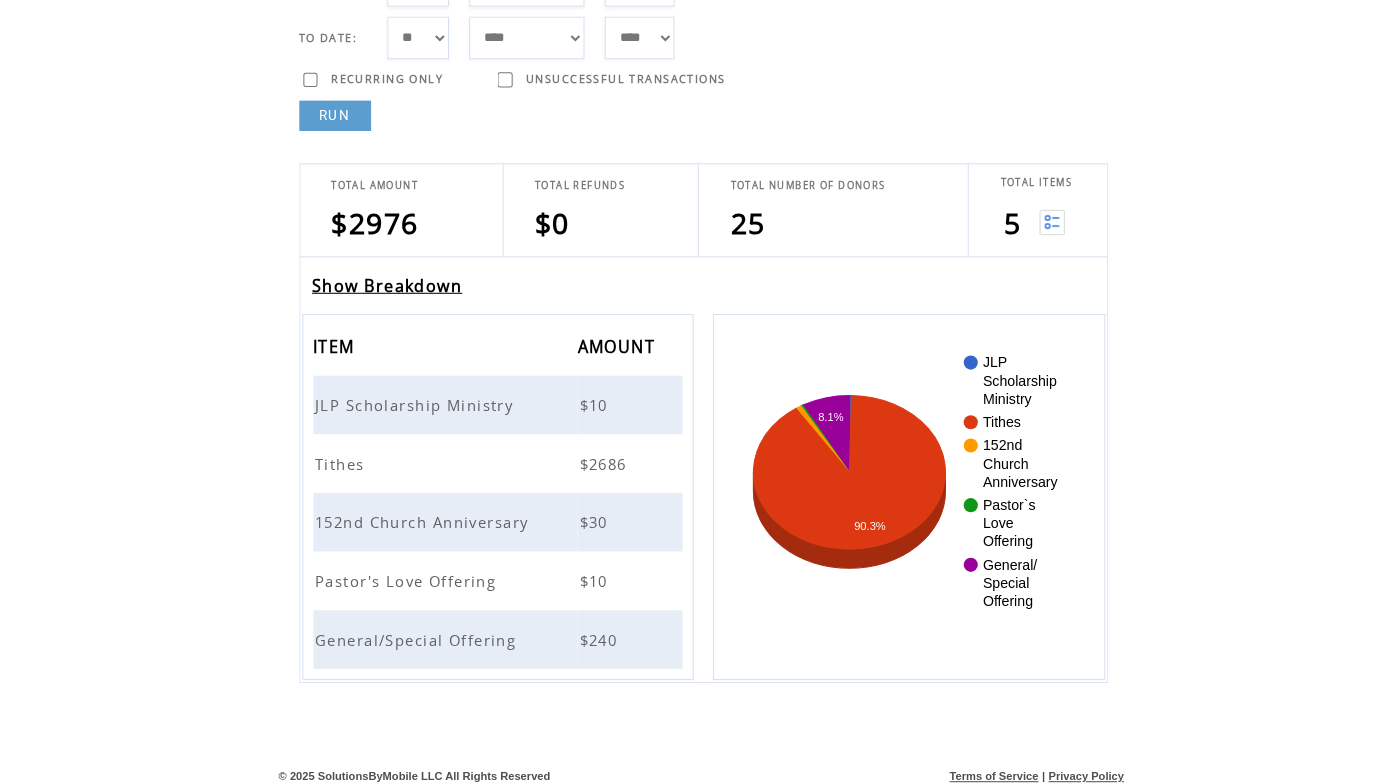 click on "General/Special Offering" at bounding box center [414, 633] 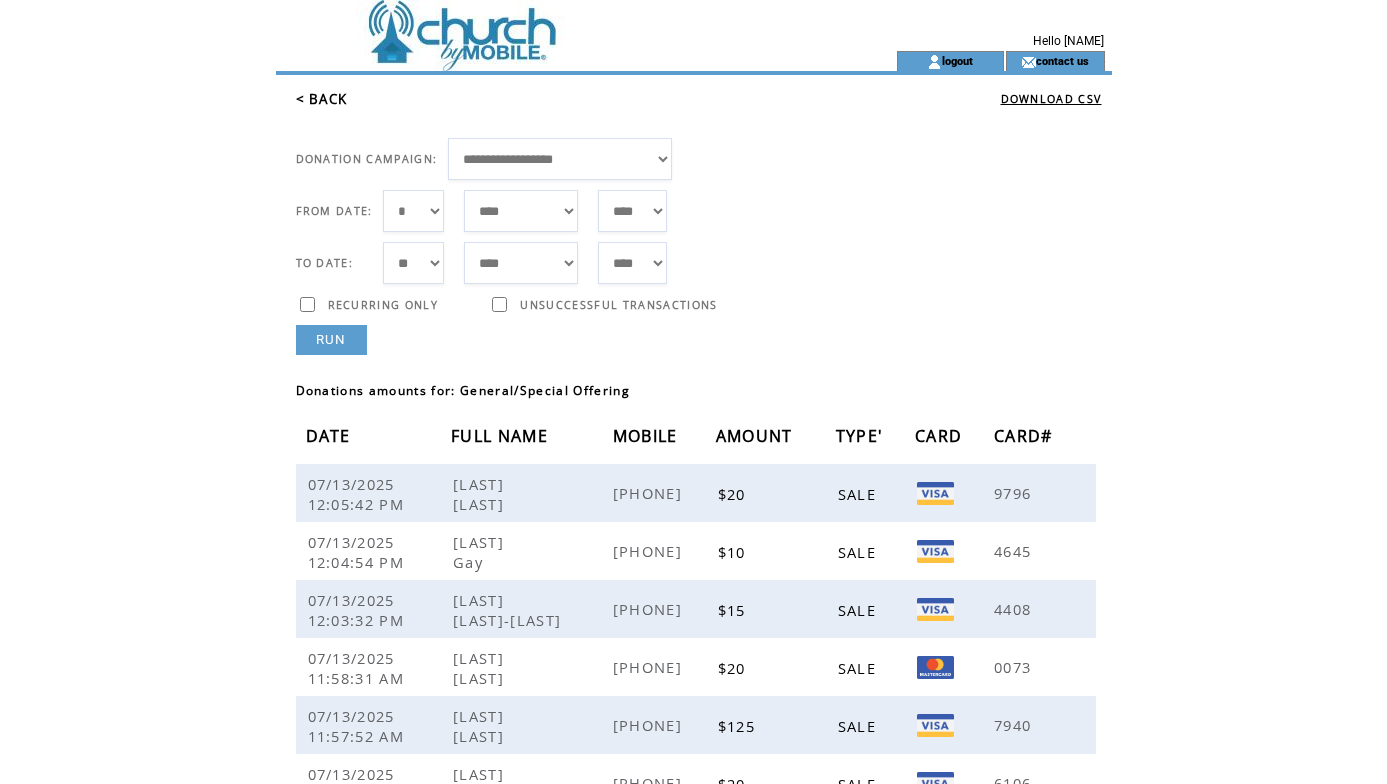 scroll, scrollTop: 0, scrollLeft: 0, axis: both 